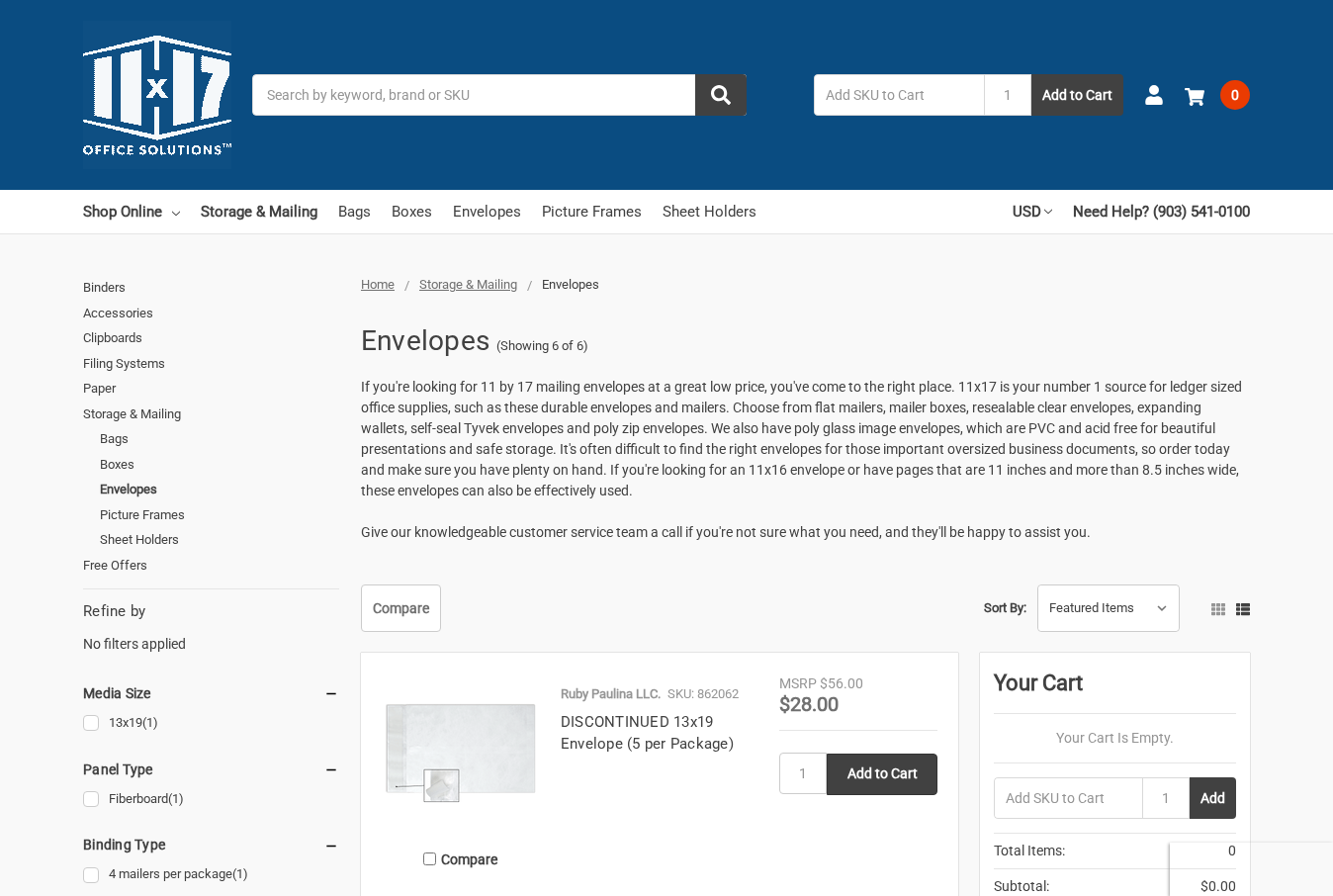 scroll, scrollTop: 396, scrollLeft: 0, axis: vertical 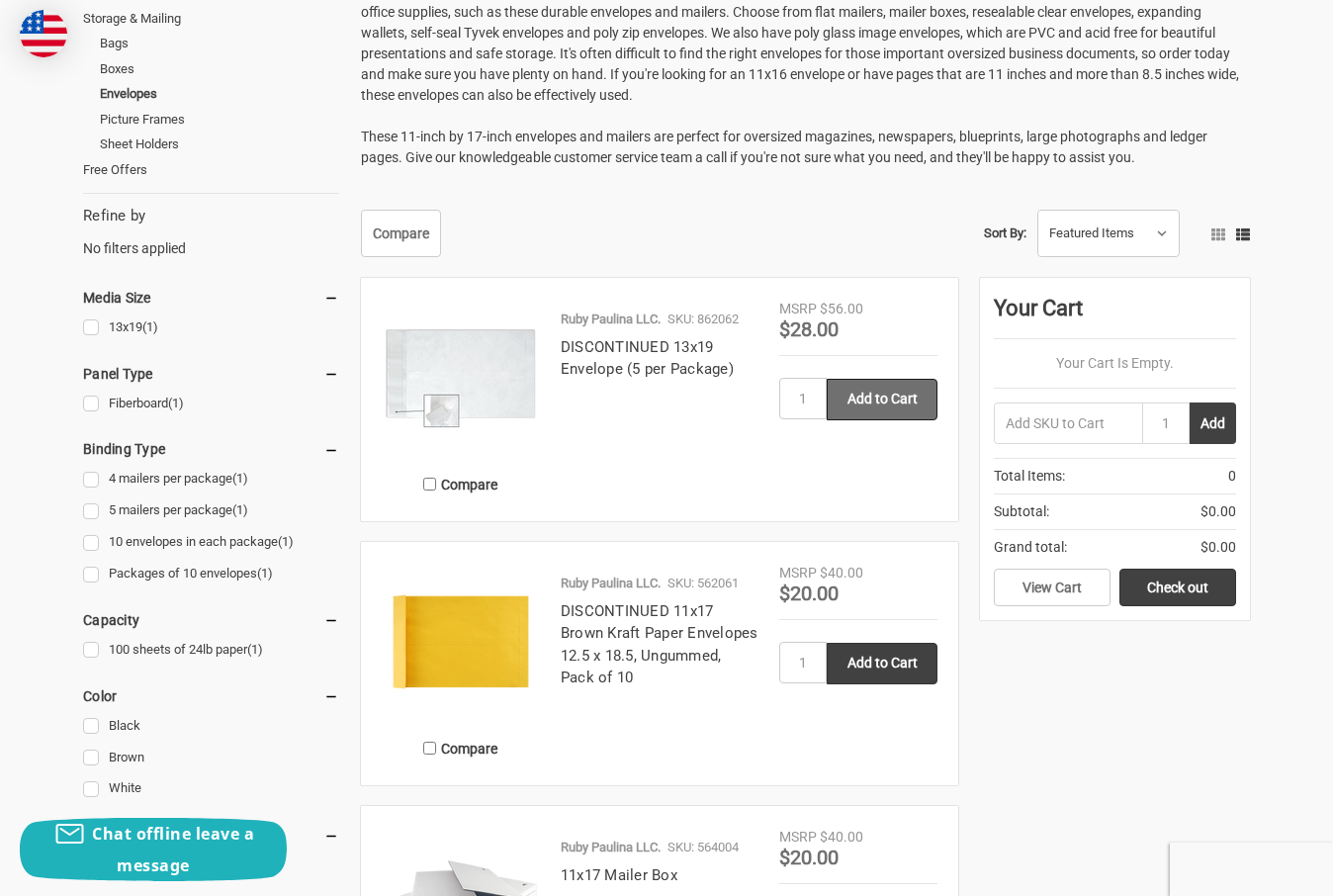 click on "Add to Cart" at bounding box center [882, 400] 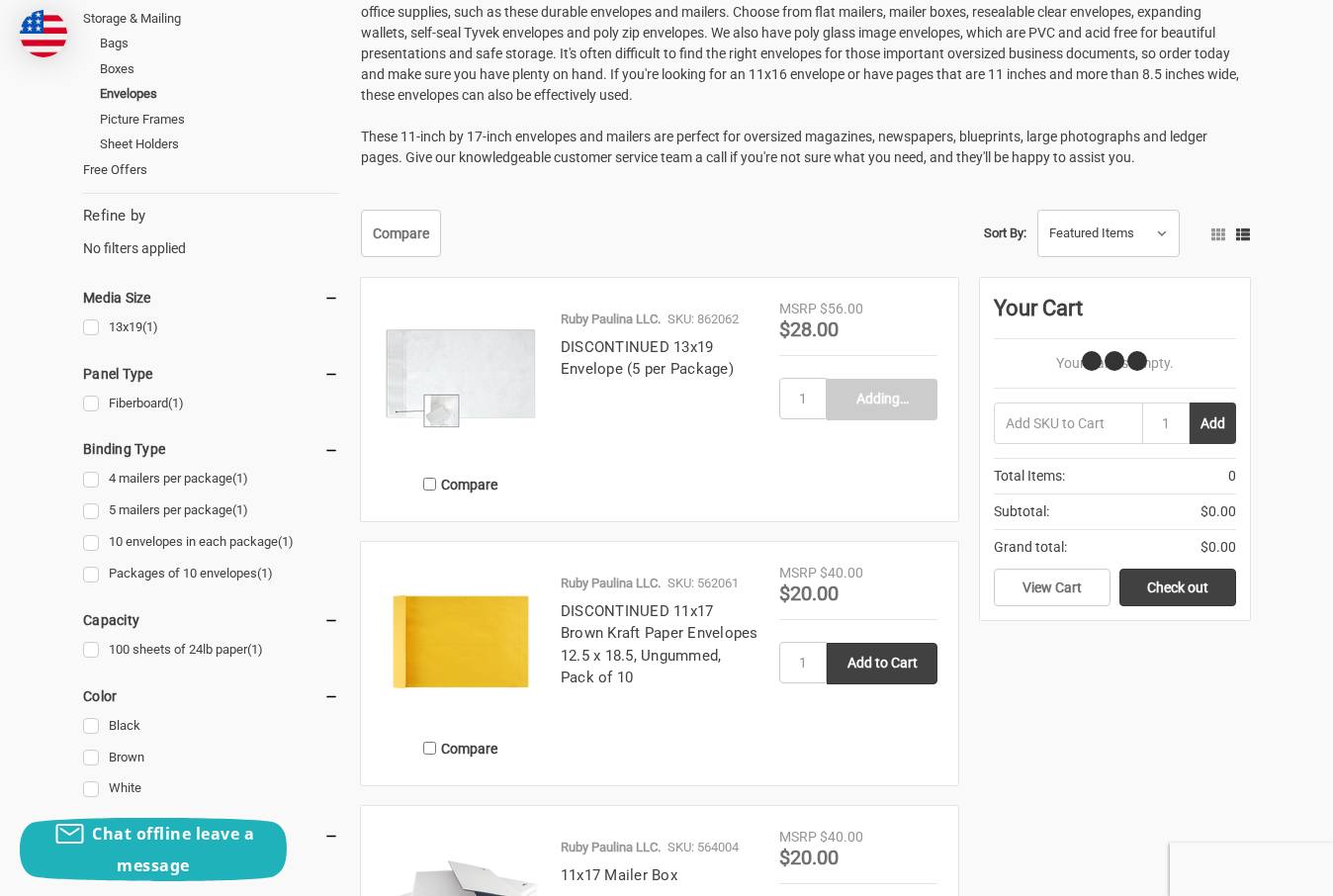 type on "Add to Cart" 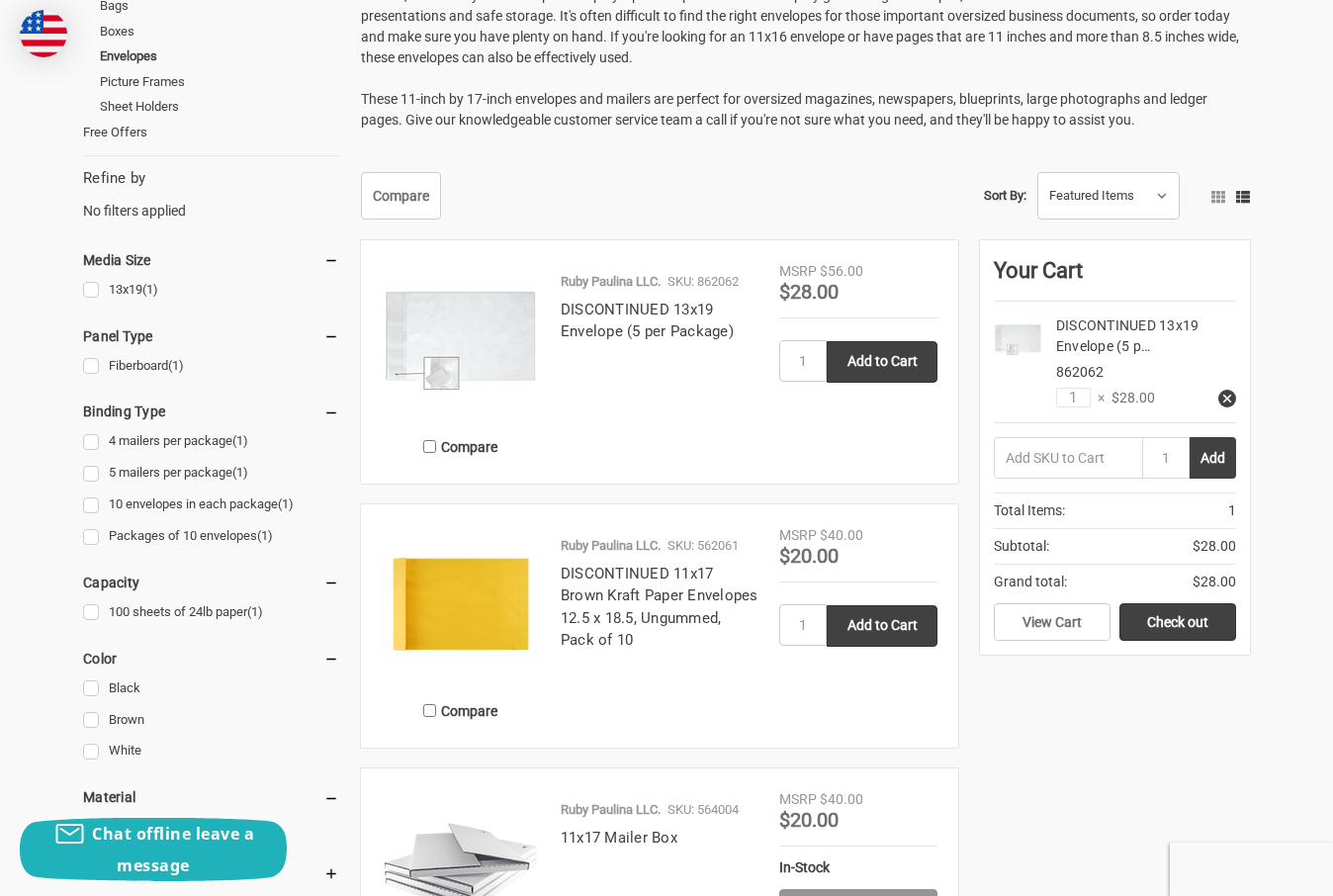 scroll, scrollTop: 494, scrollLeft: 0, axis: vertical 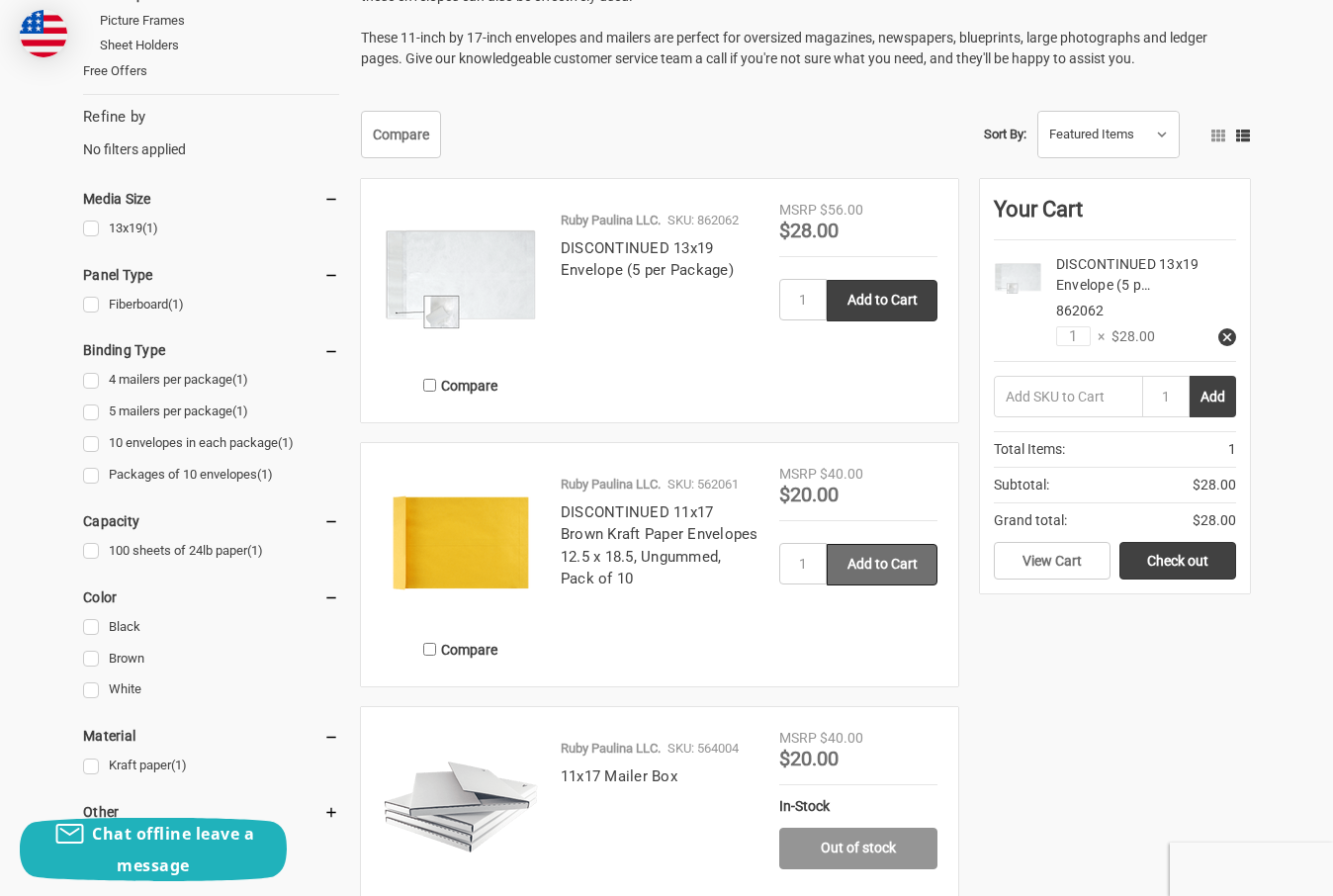 click on "Add to Cart" at bounding box center (882, 565) 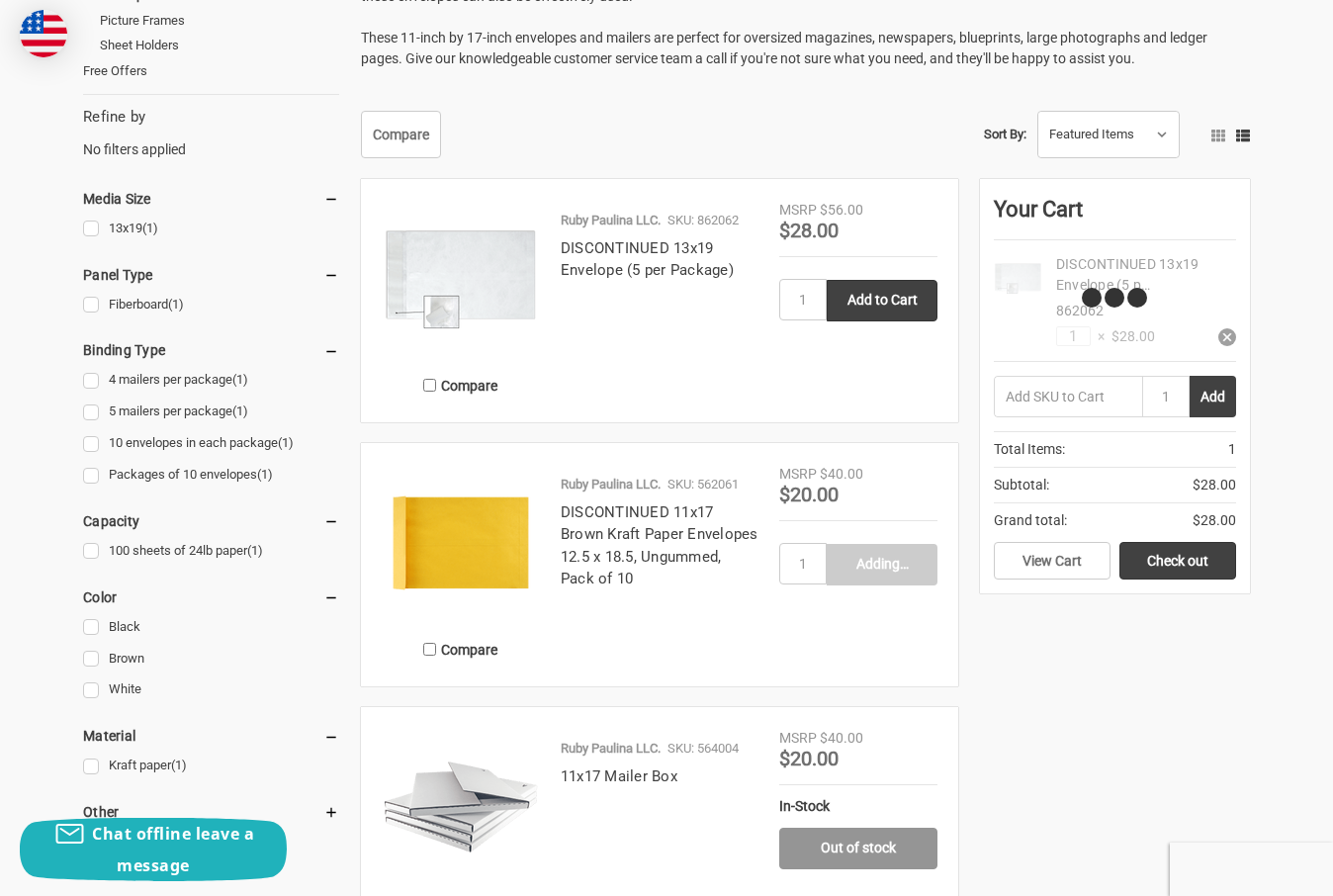 type on "Add to Cart" 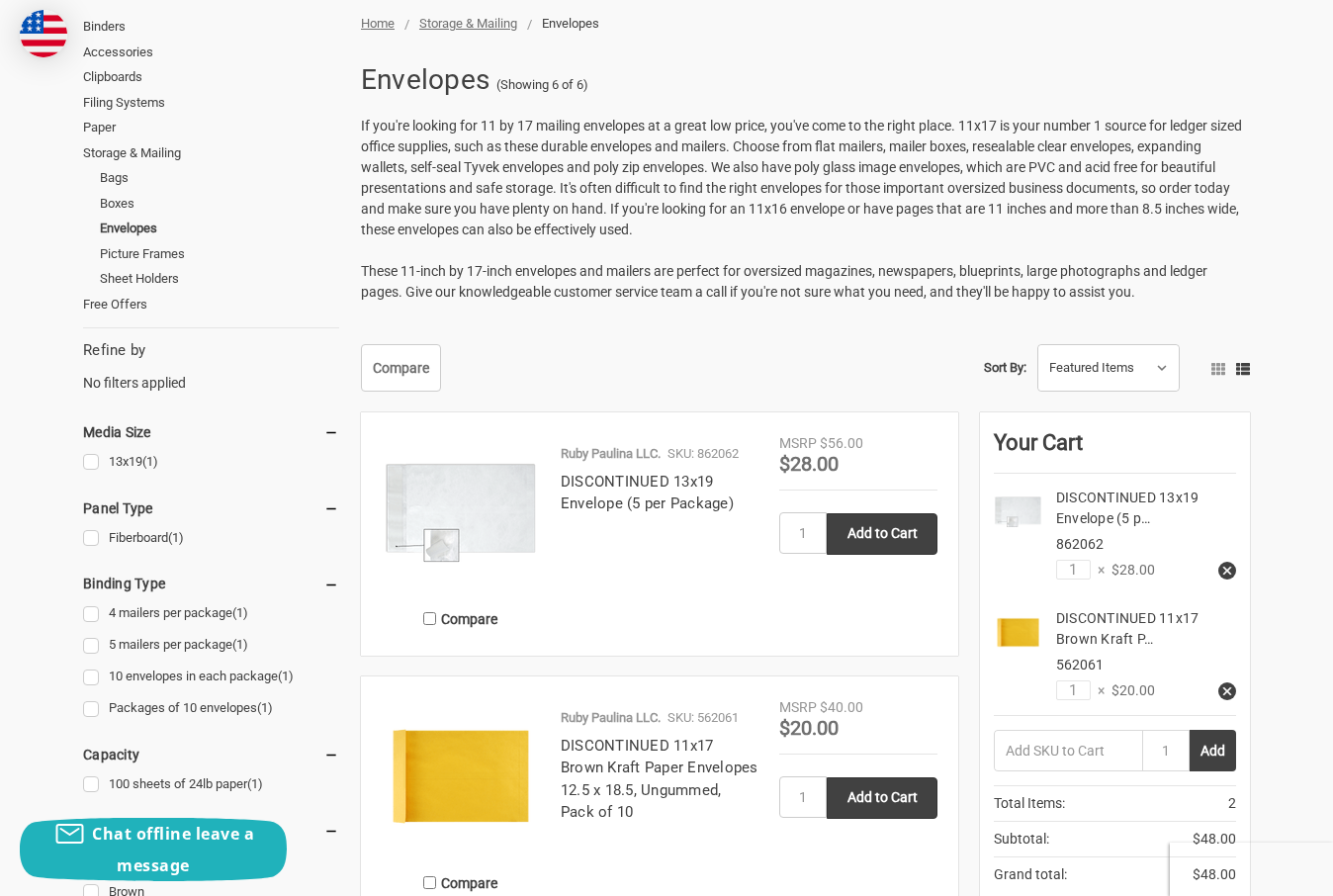 scroll, scrollTop: 0, scrollLeft: 0, axis: both 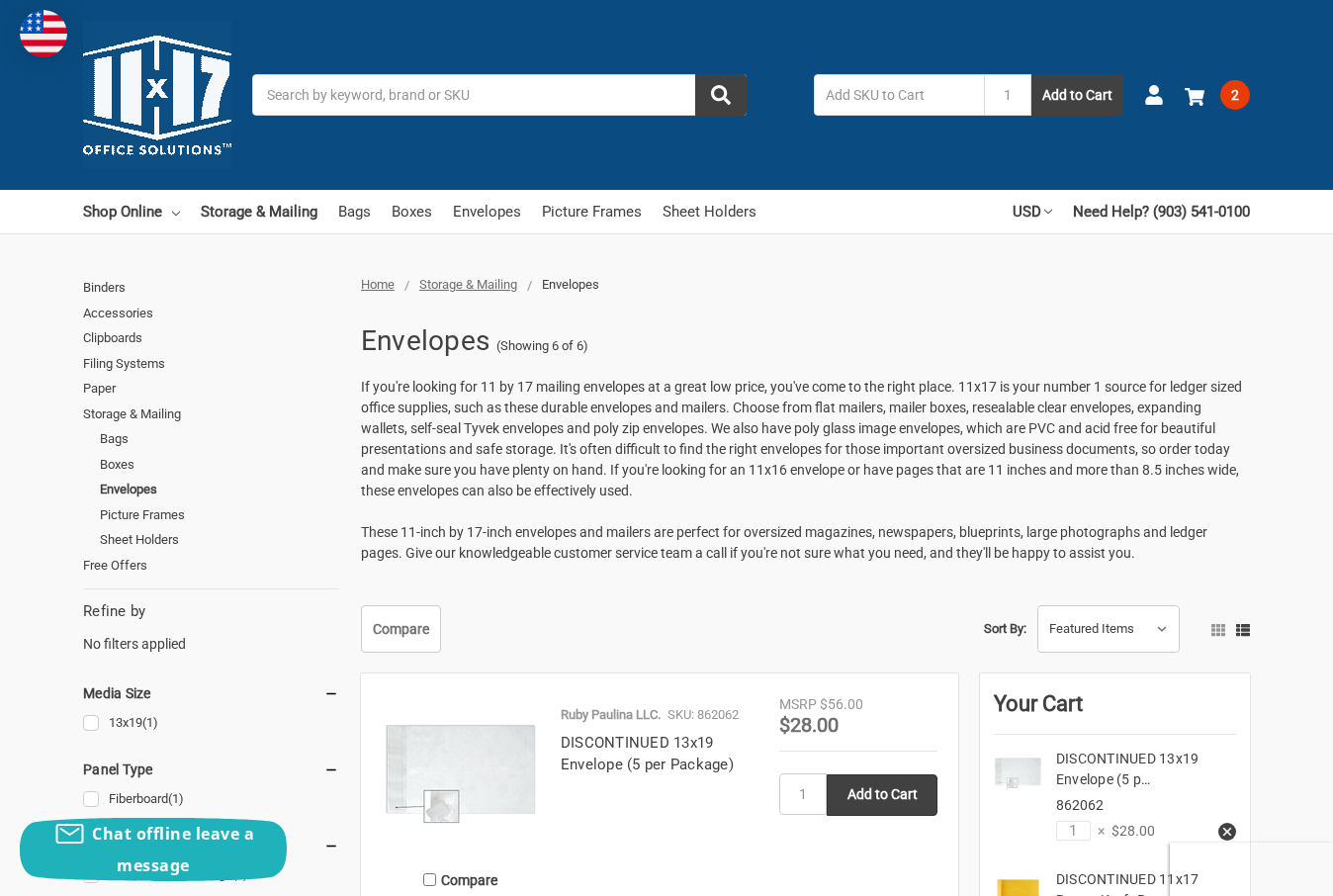 click on "Storage & Mailing" at bounding box center [468, 284] 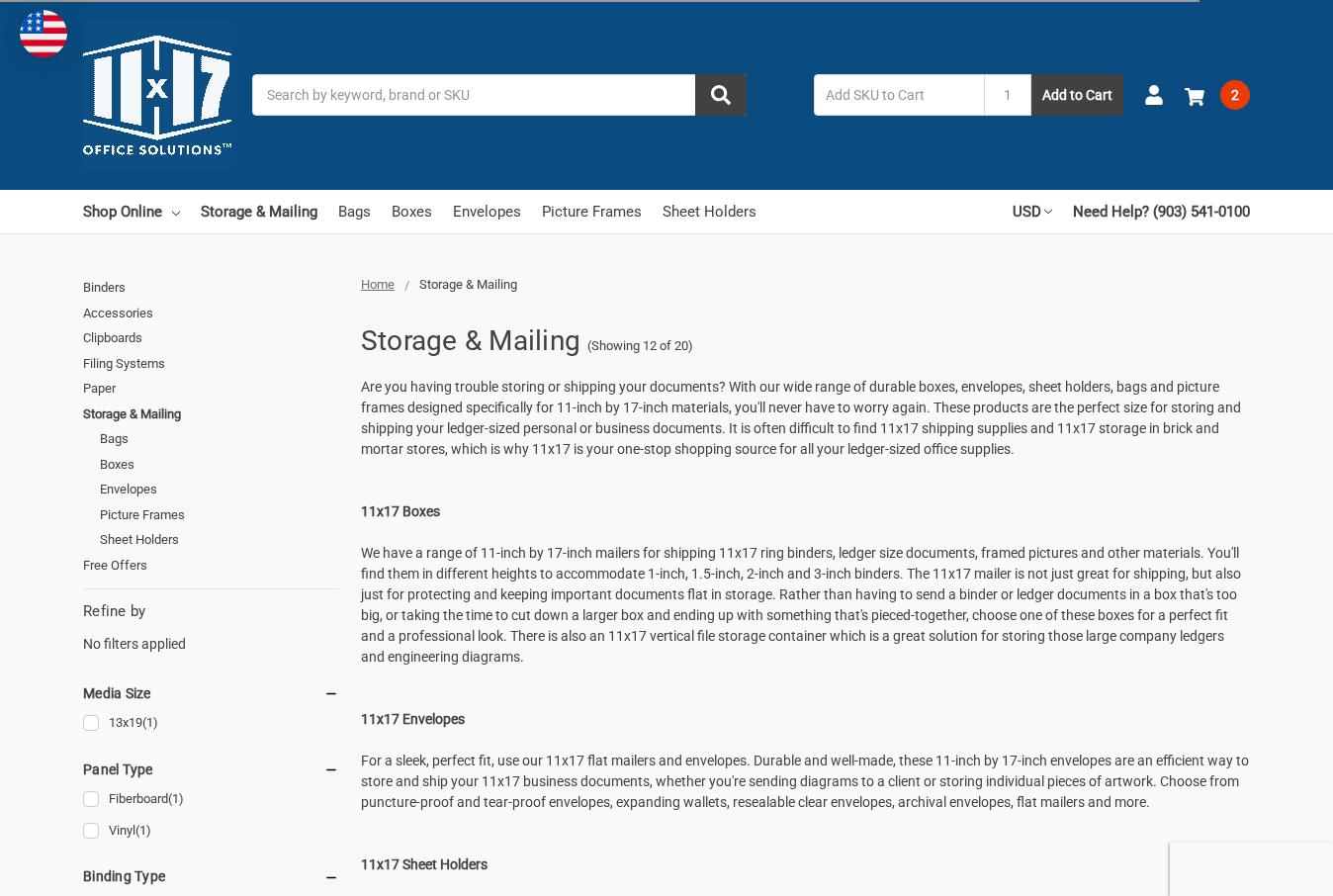scroll, scrollTop: 0, scrollLeft: 0, axis: both 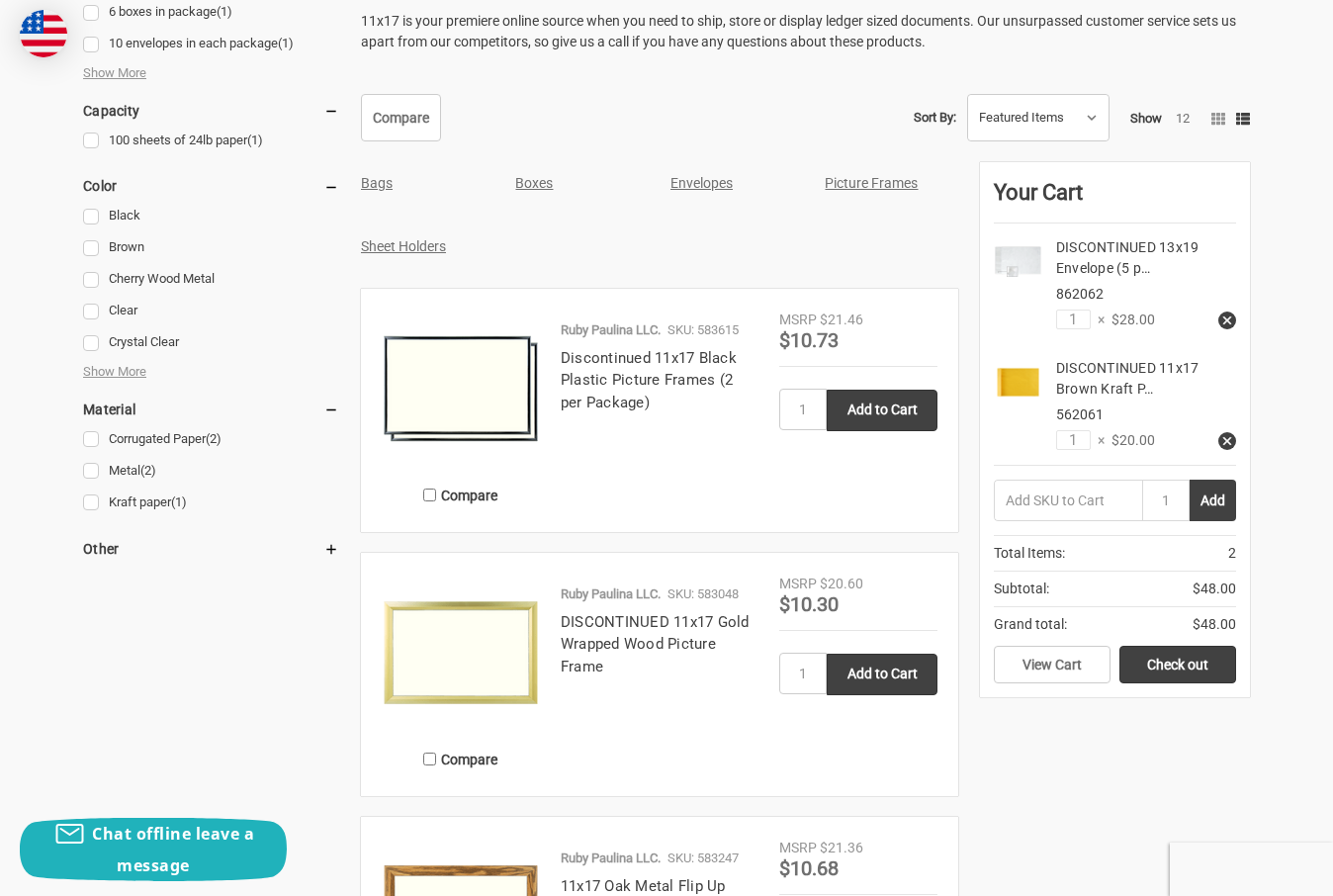 click on "Envelopes" at bounding box center [701, 183] 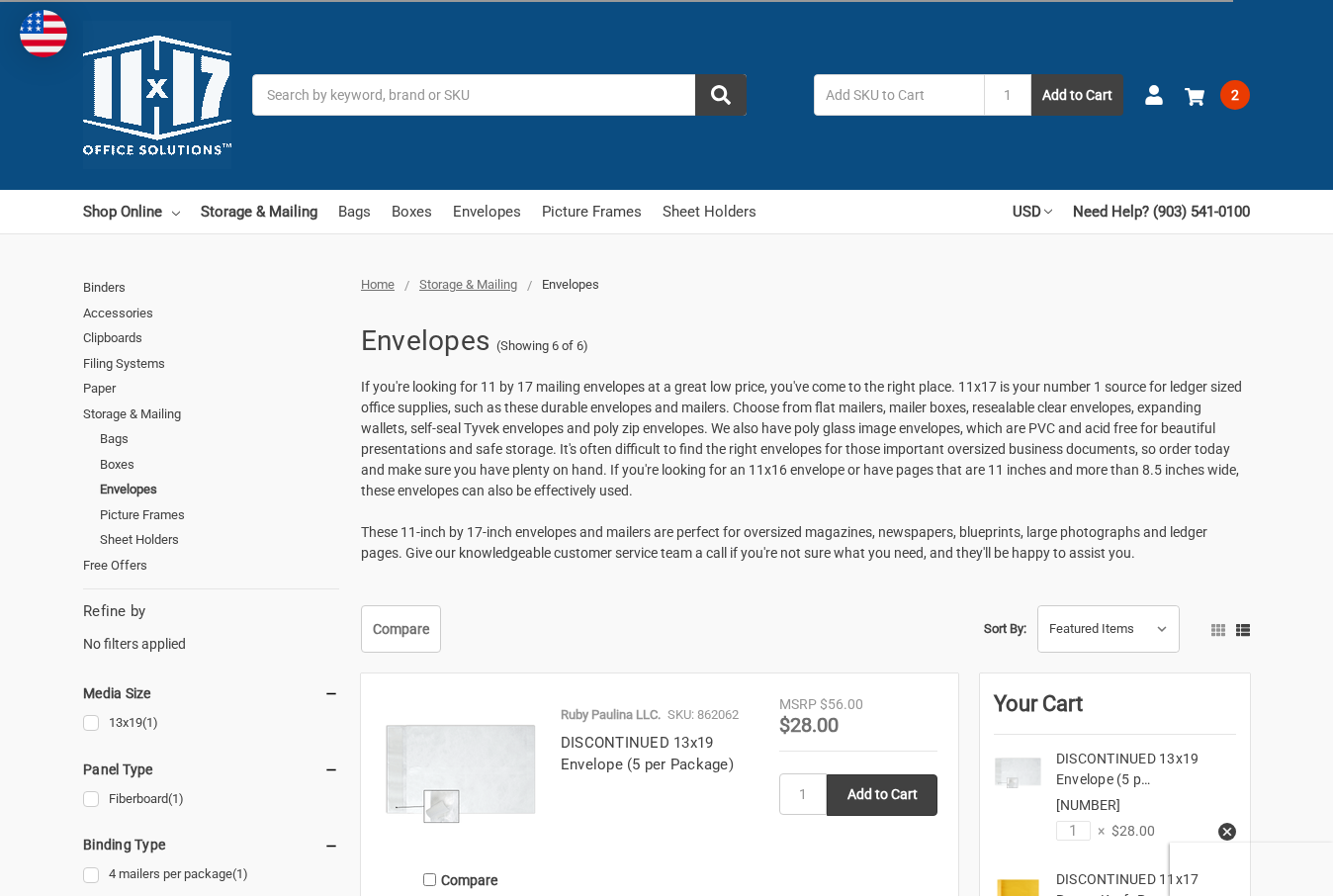 scroll, scrollTop: 352, scrollLeft: 0, axis: vertical 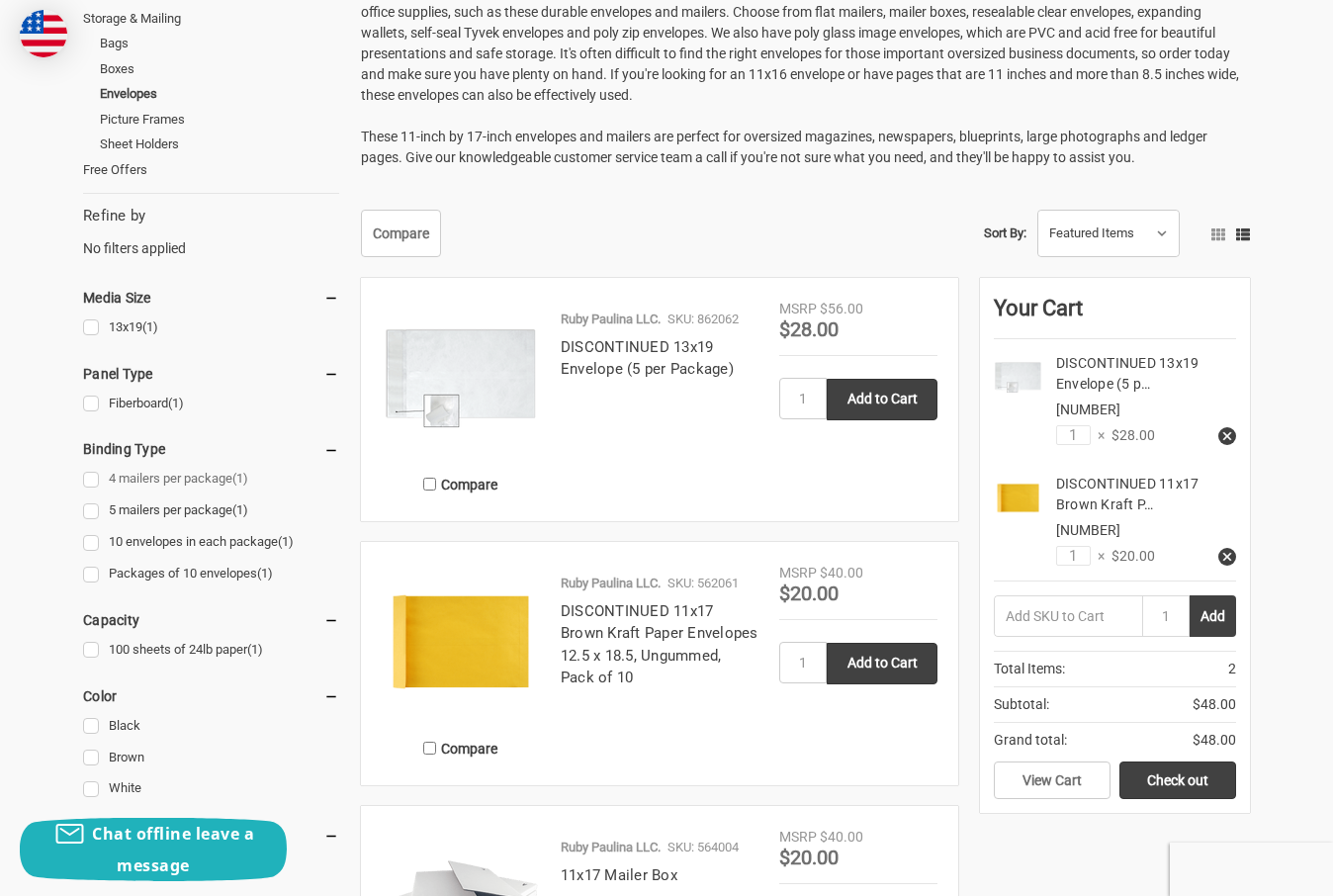 click on "4 mailers per package
(1)" at bounding box center [211, 479] 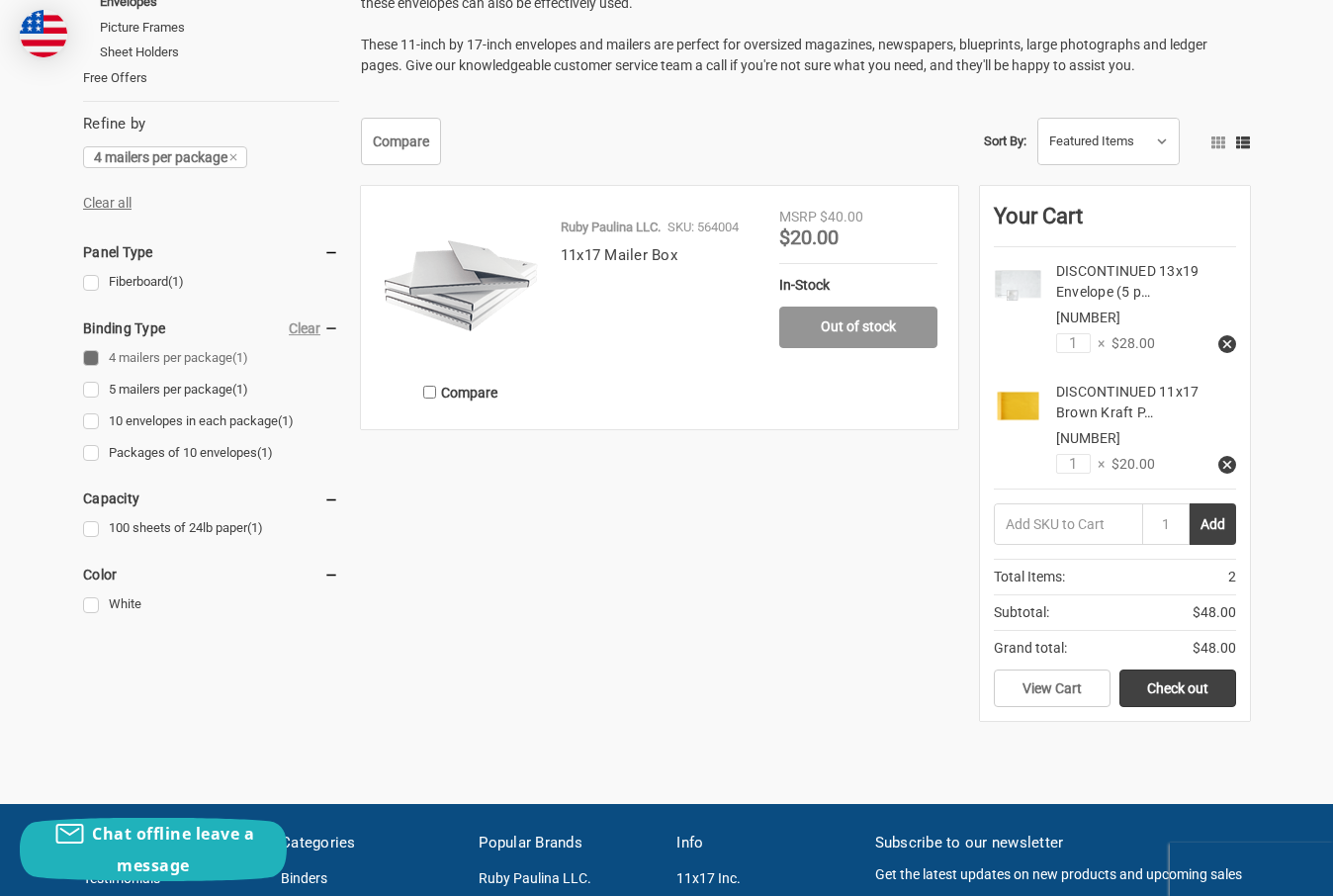scroll, scrollTop: 494, scrollLeft: 0, axis: vertical 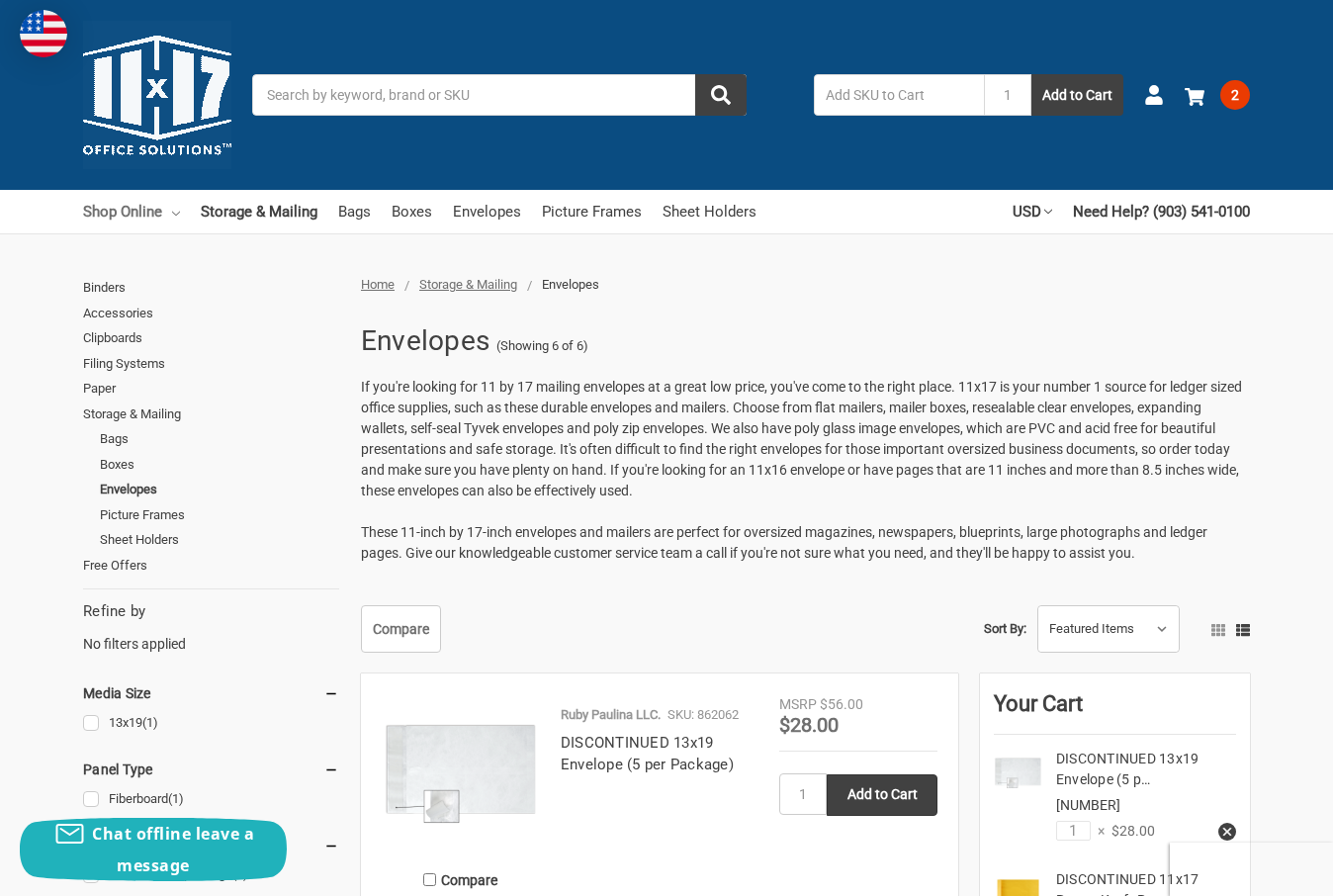 click 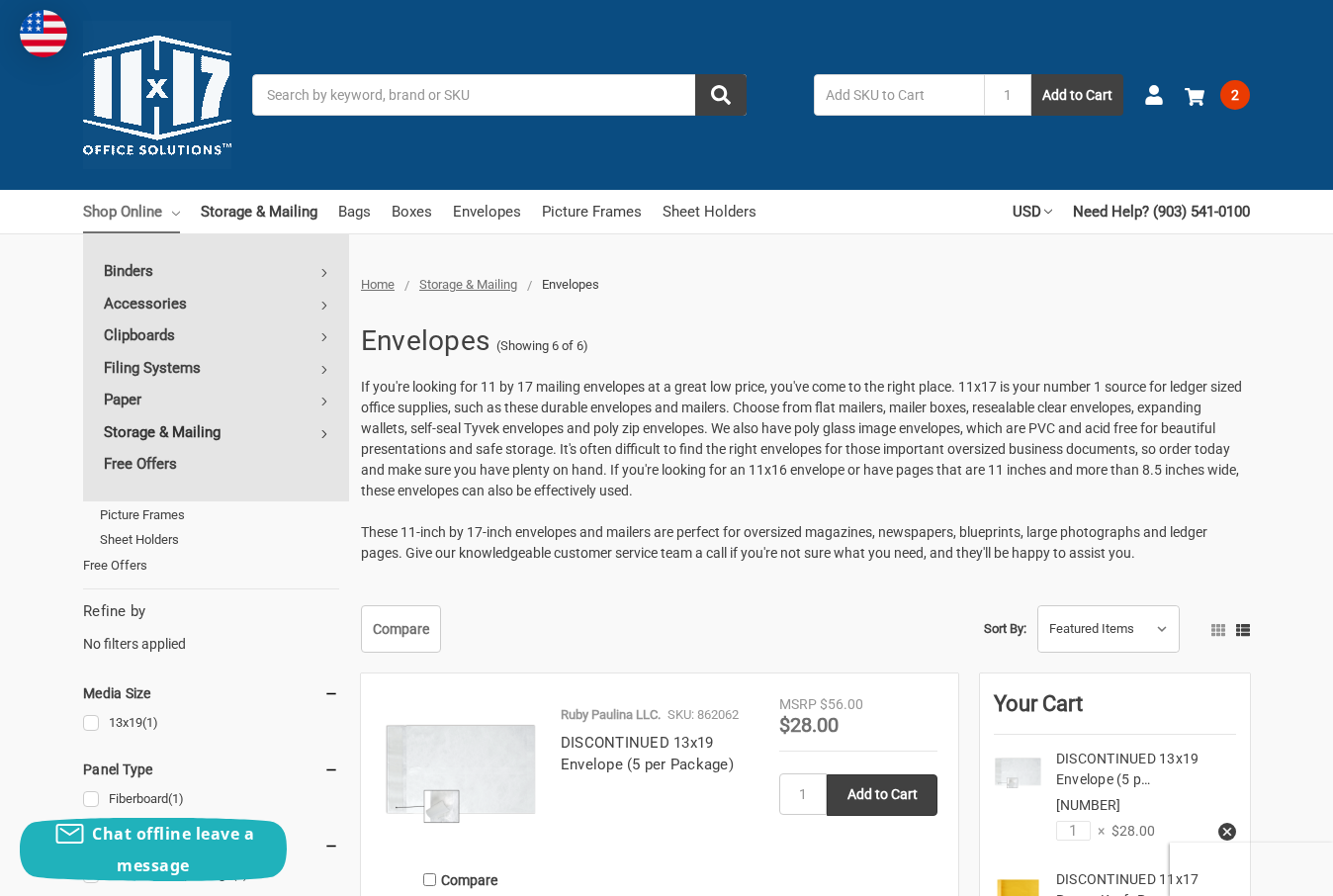 click on "Storage & Mailing" at bounding box center [216, 432] 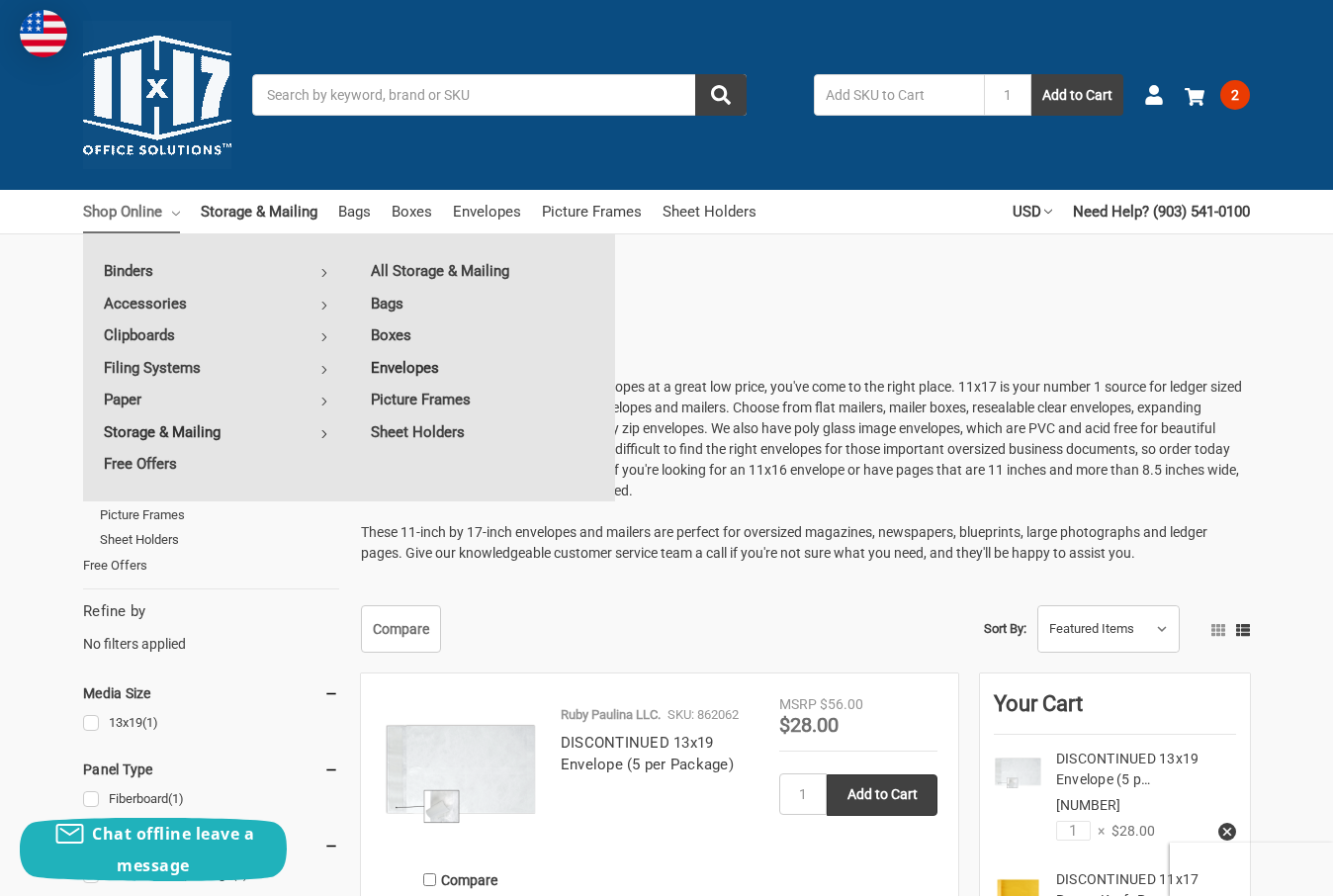 click on "Envelopes" at bounding box center (483, 368) 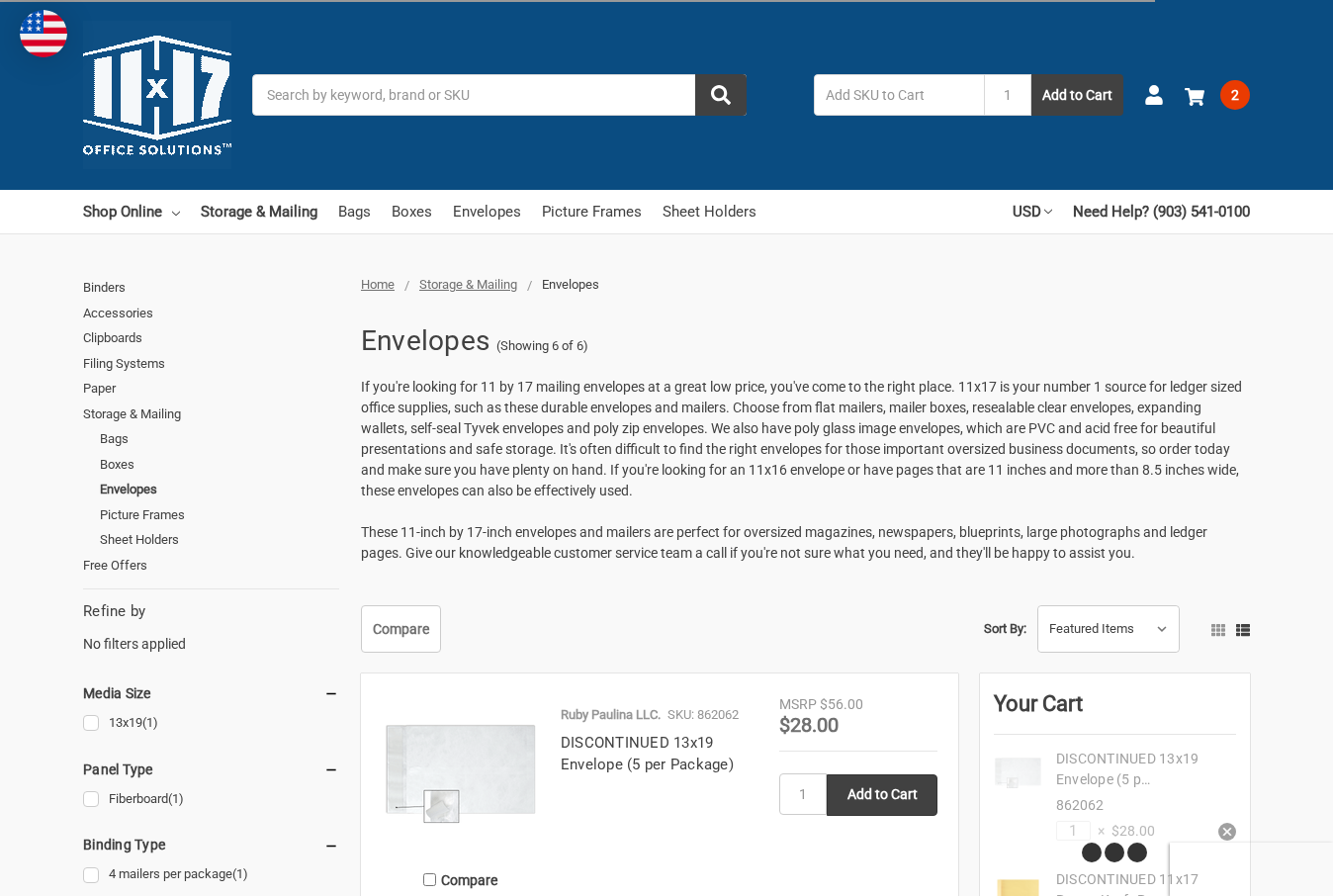 scroll, scrollTop: 0, scrollLeft: 0, axis: both 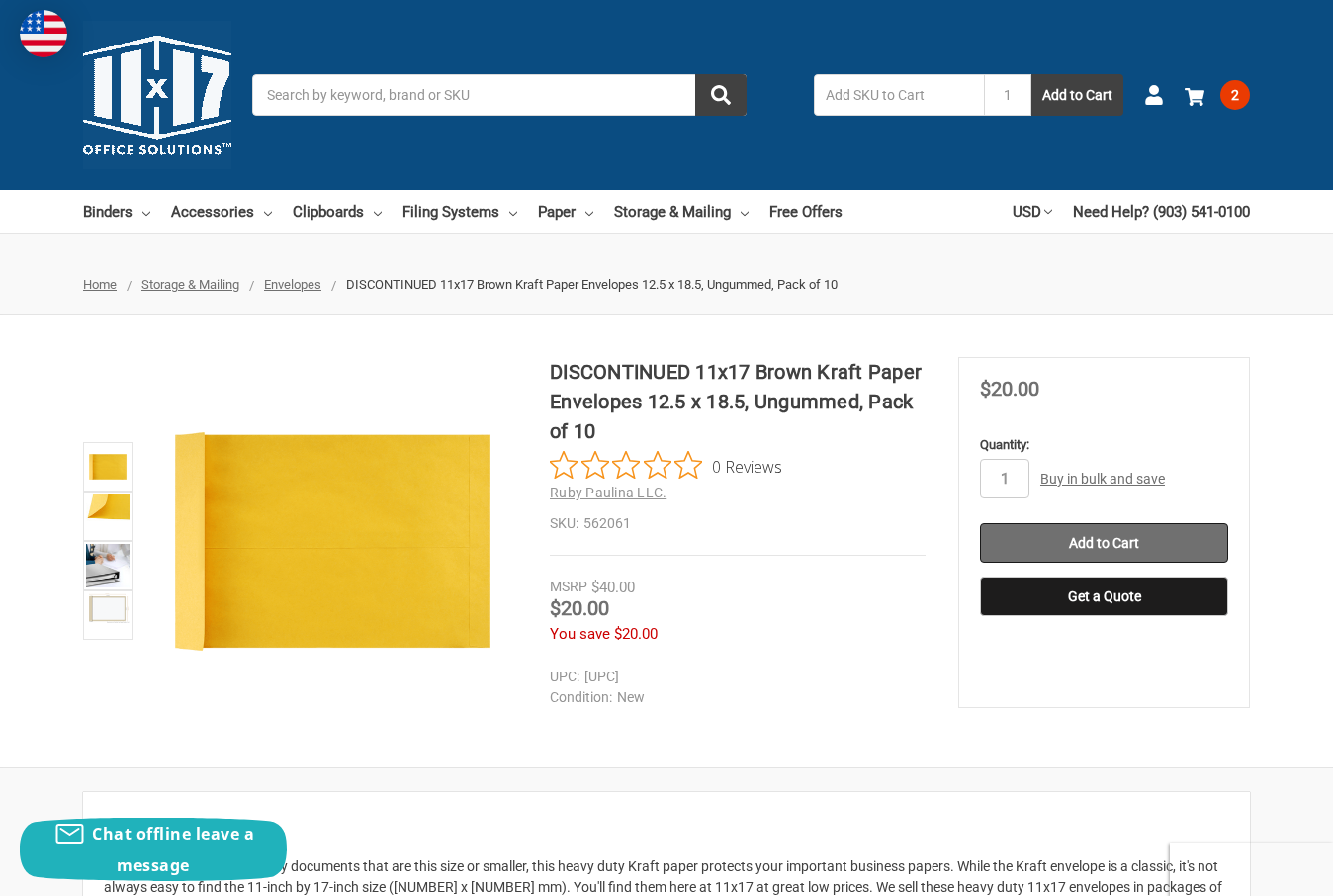 click on "Add to Cart" at bounding box center [1104, 543] 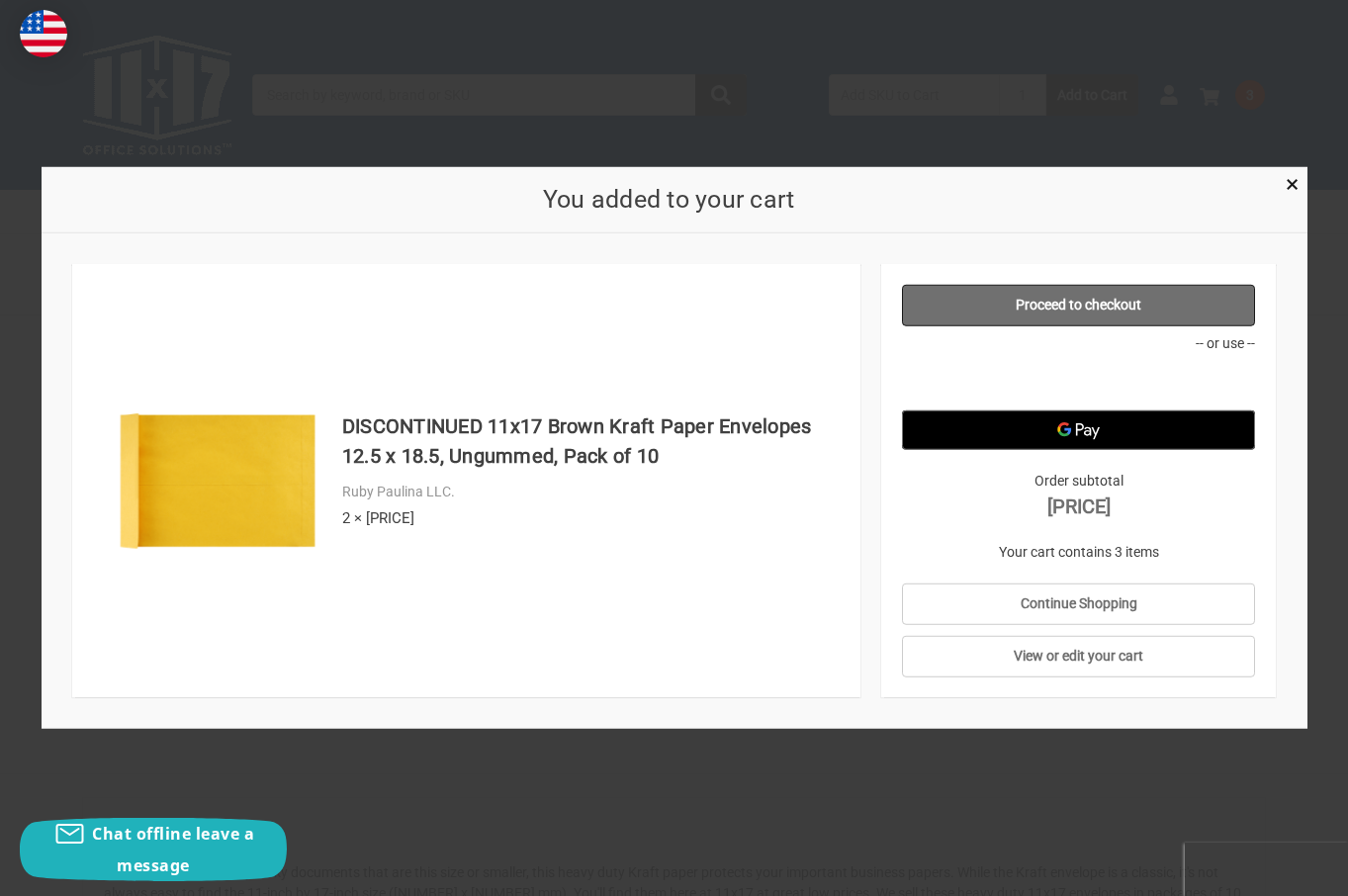 click on "Proceed to checkout" at bounding box center (1078, 306) 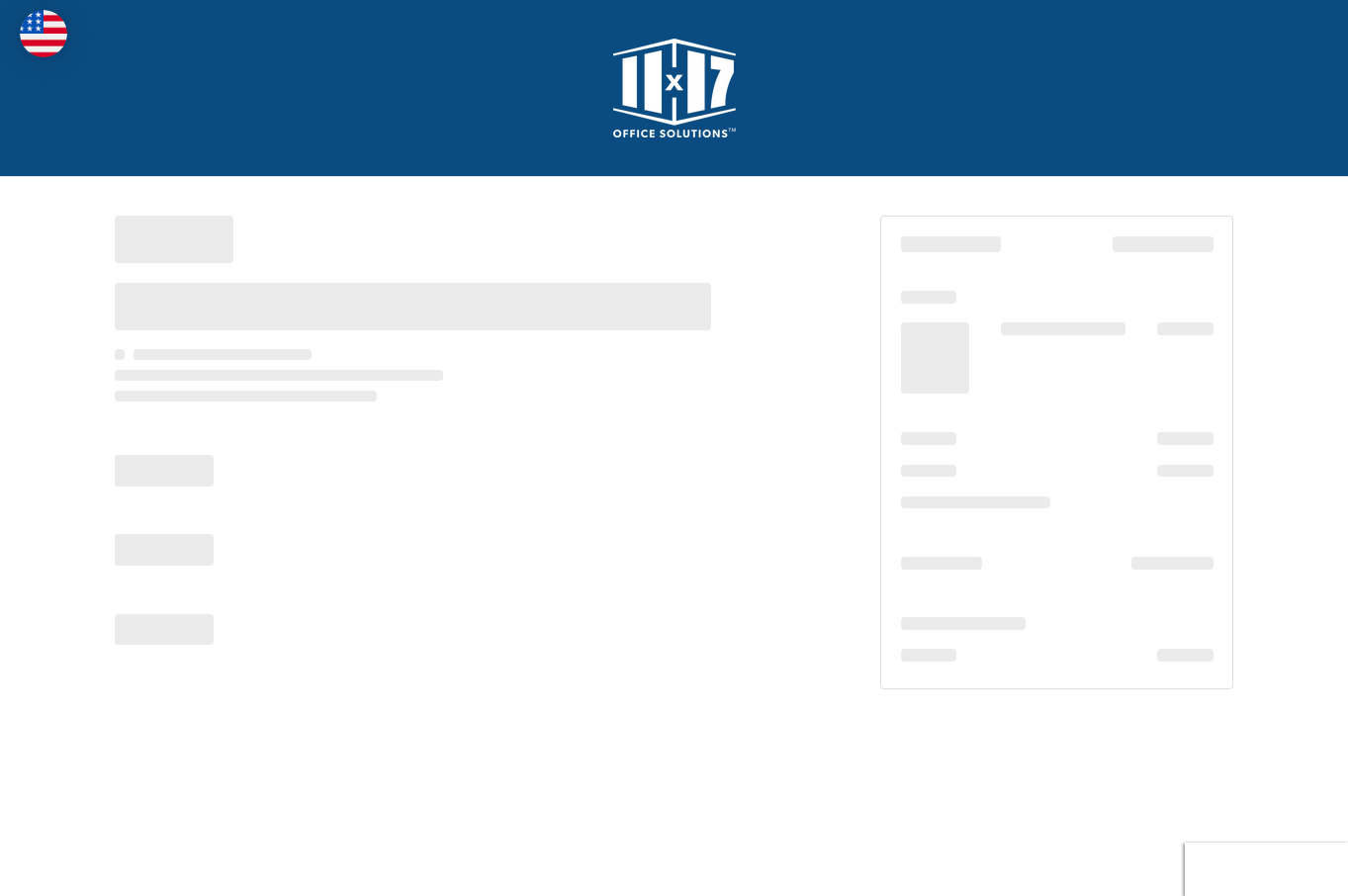 scroll, scrollTop: 0, scrollLeft: 0, axis: both 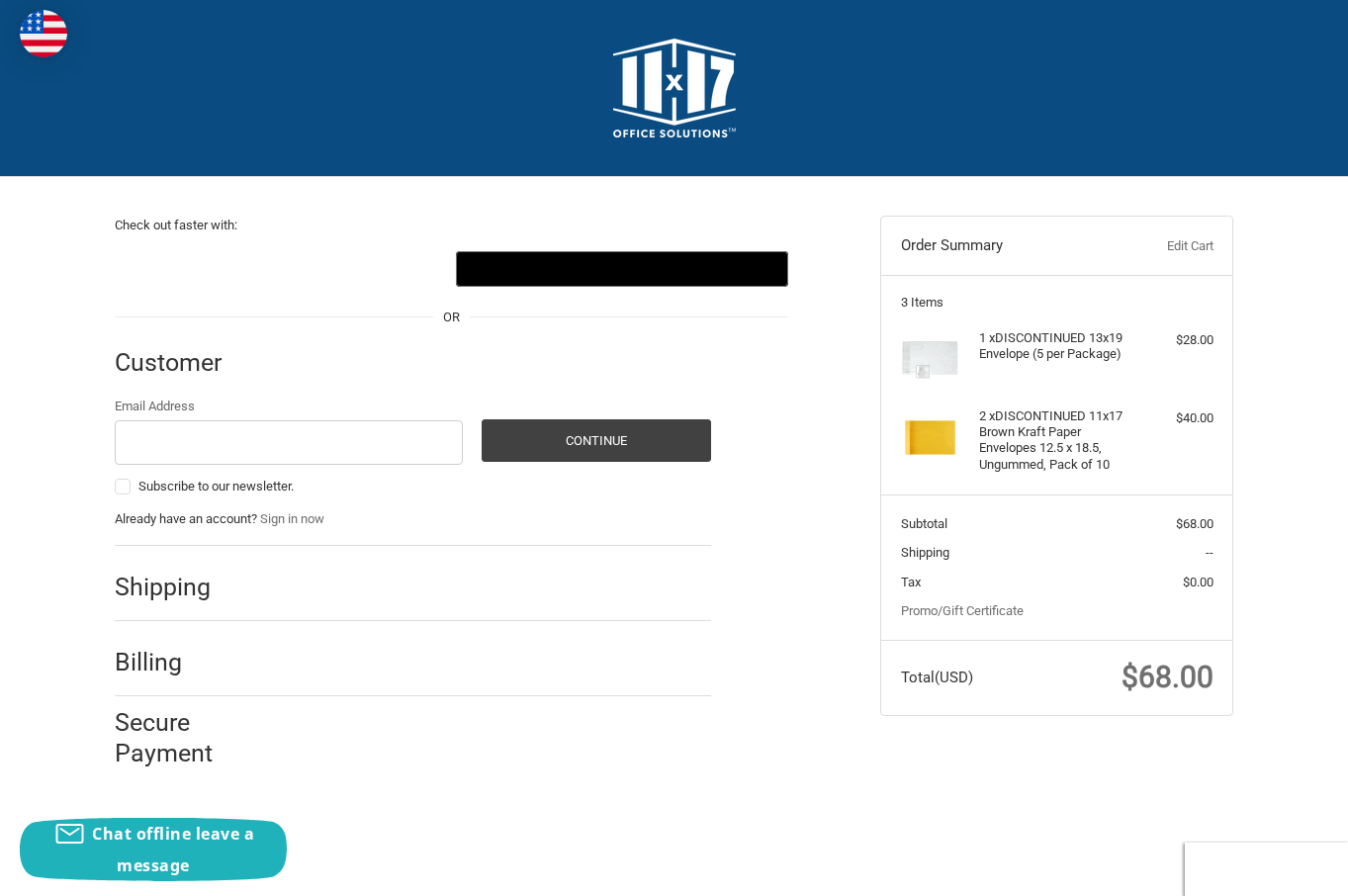 click on "Edit Cart" at bounding box center [1163, 246] 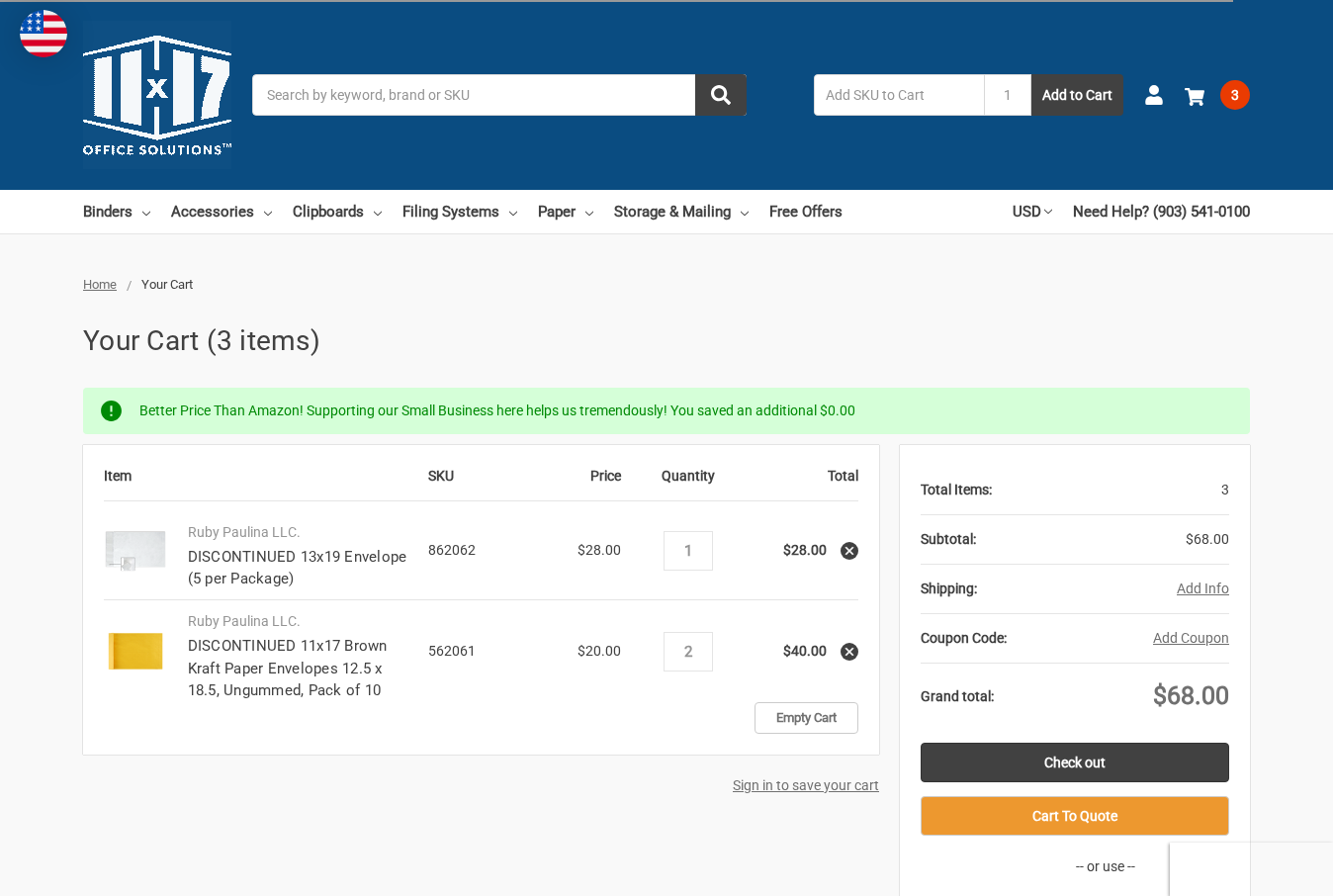 scroll, scrollTop: 0, scrollLeft: 0, axis: both 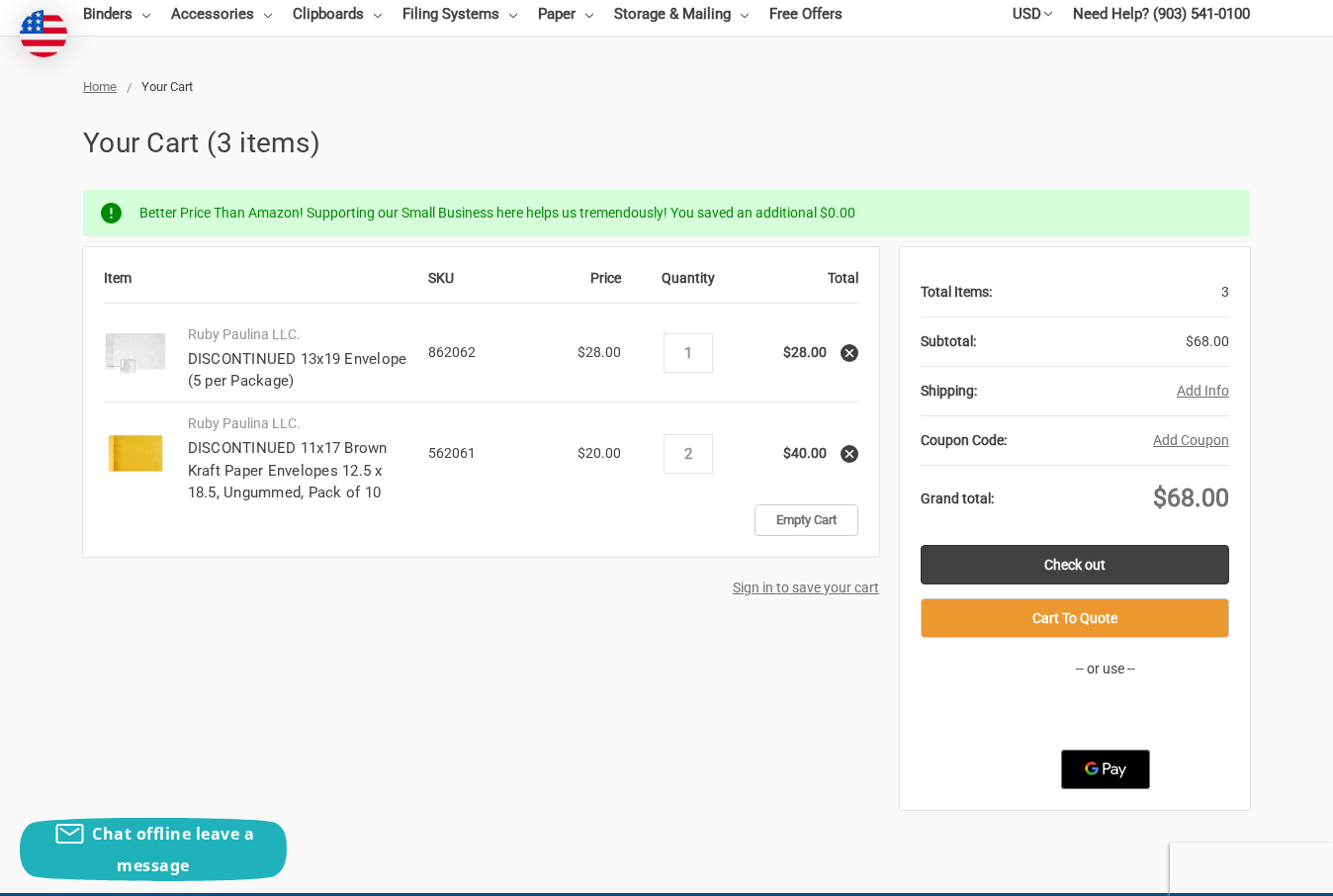 click 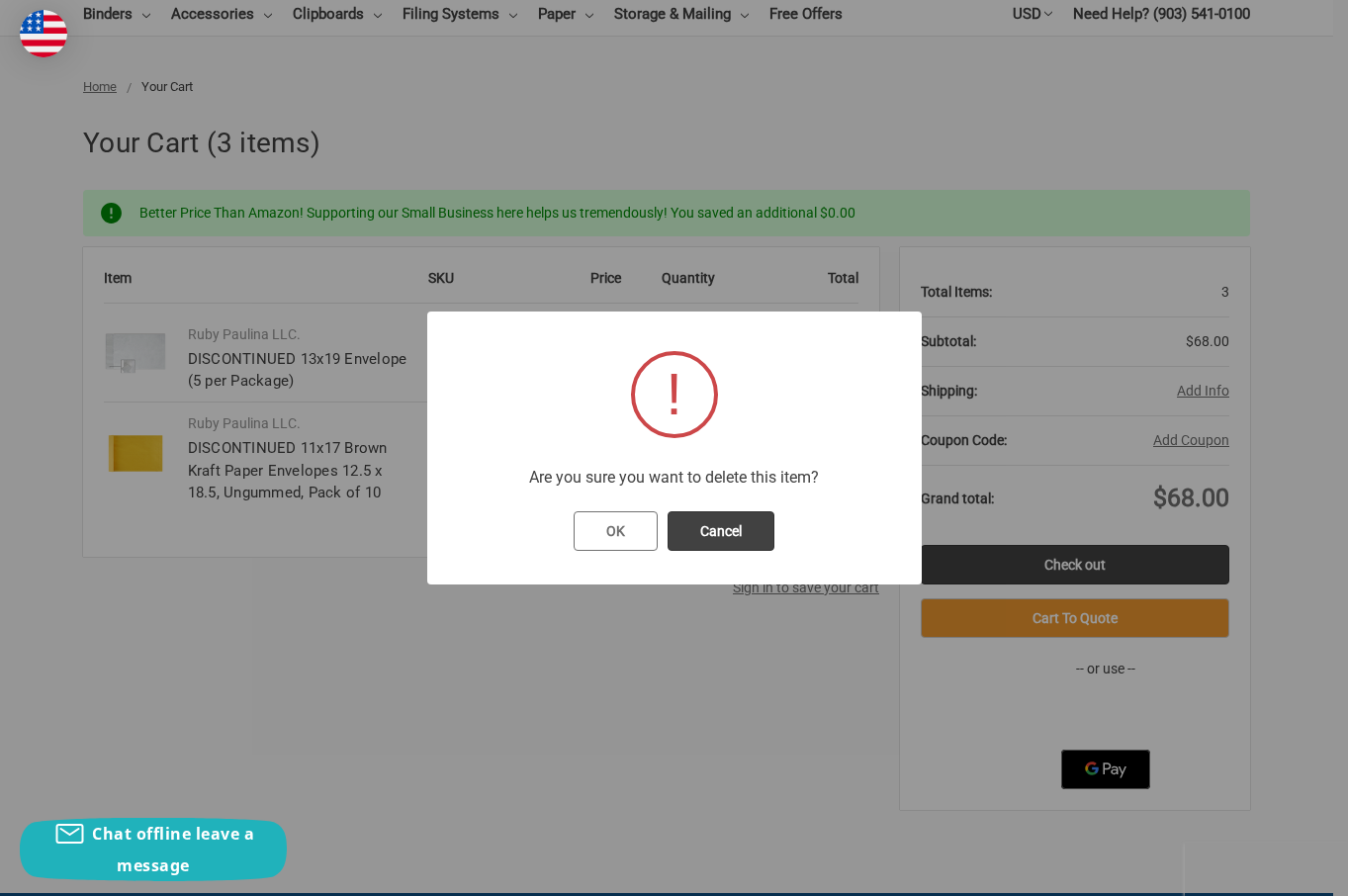 click on "OK" at bounding box center (615, 531) 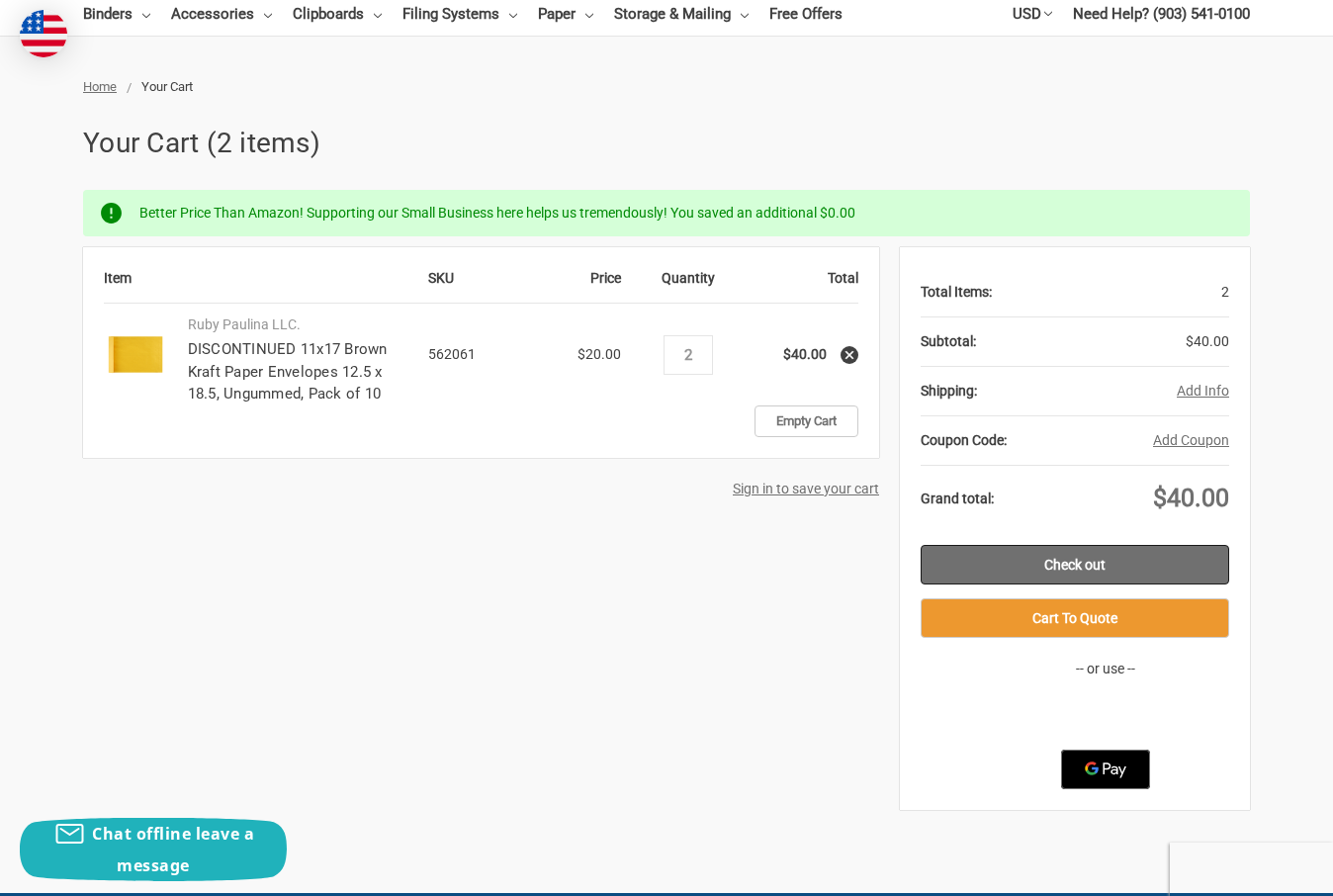 click on "Check out" at bounding box center (1075, 565) 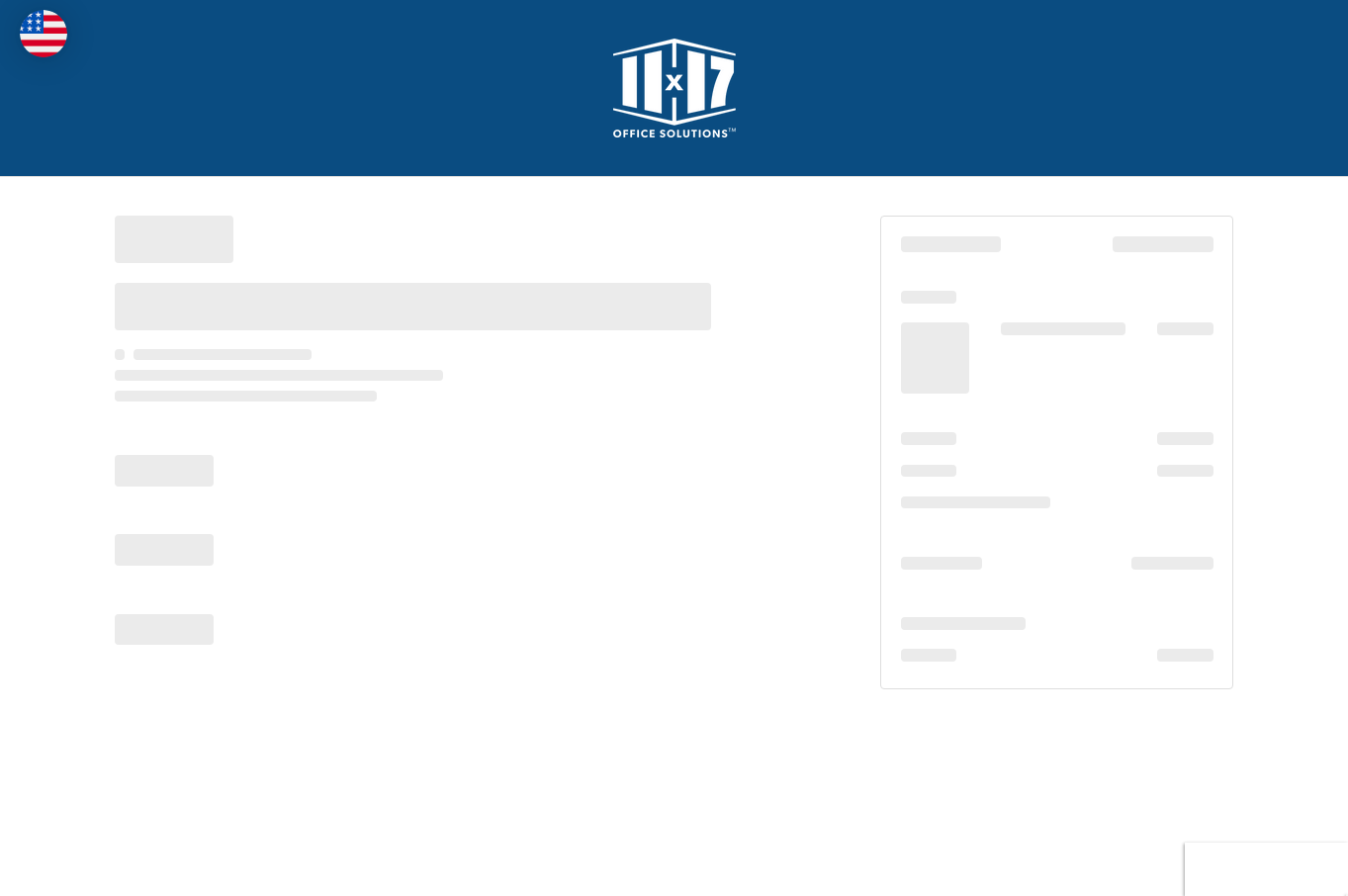 scroll, scrollTop: 0, scrollLeft: 0, axis: both 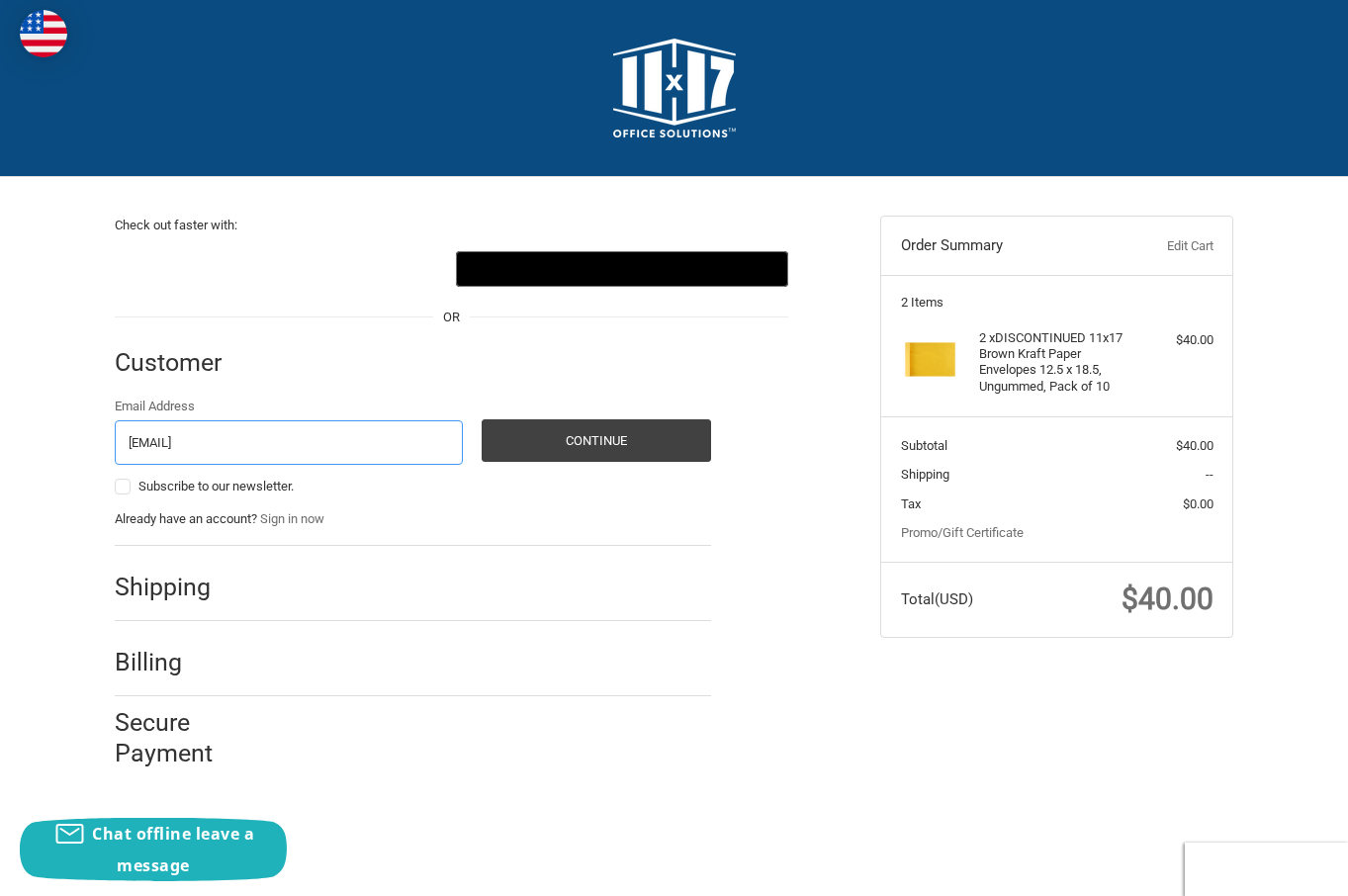 type on "[EMAIL]" 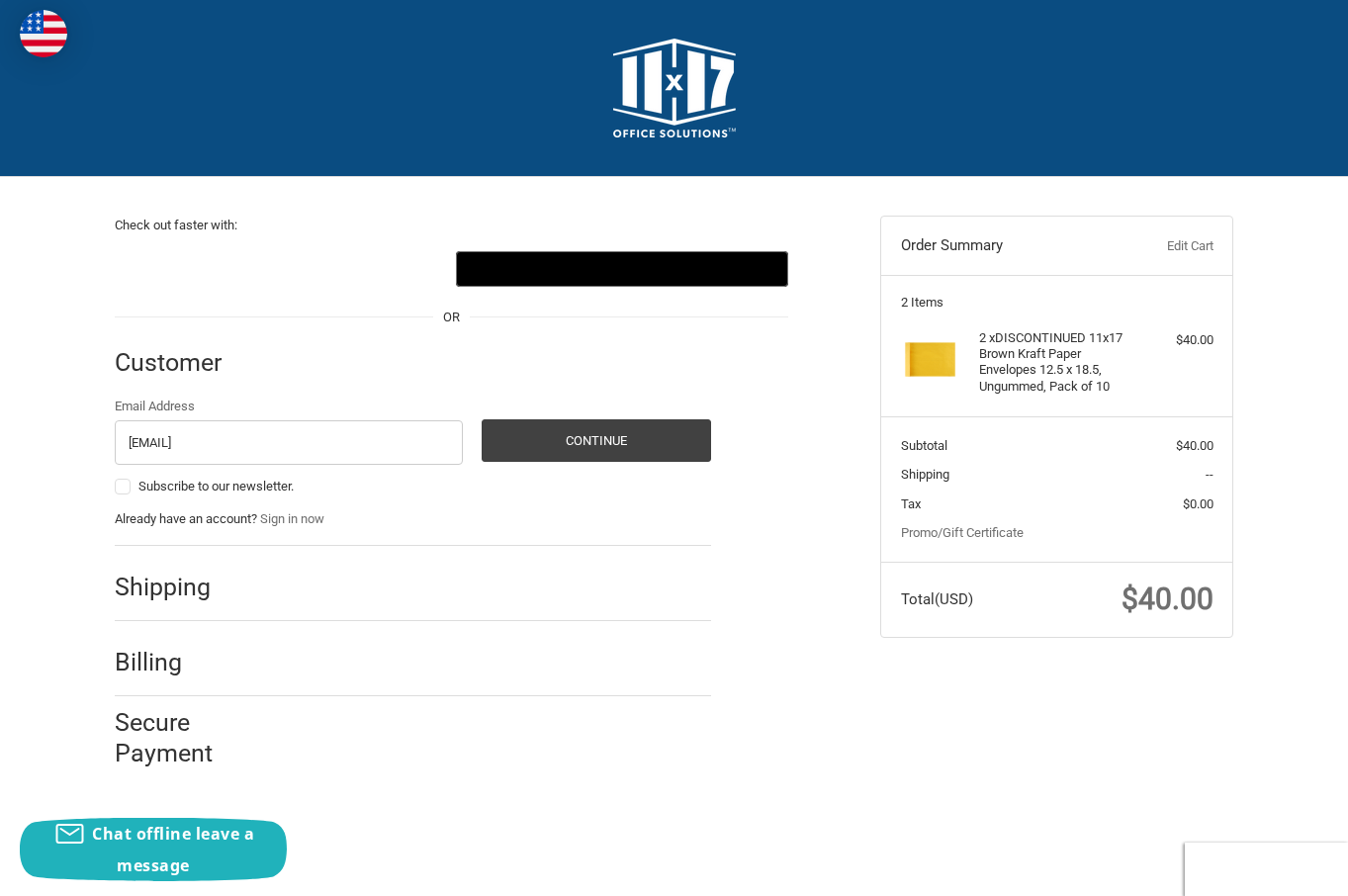 click on "Shipping" at bounding box center (172, 586) 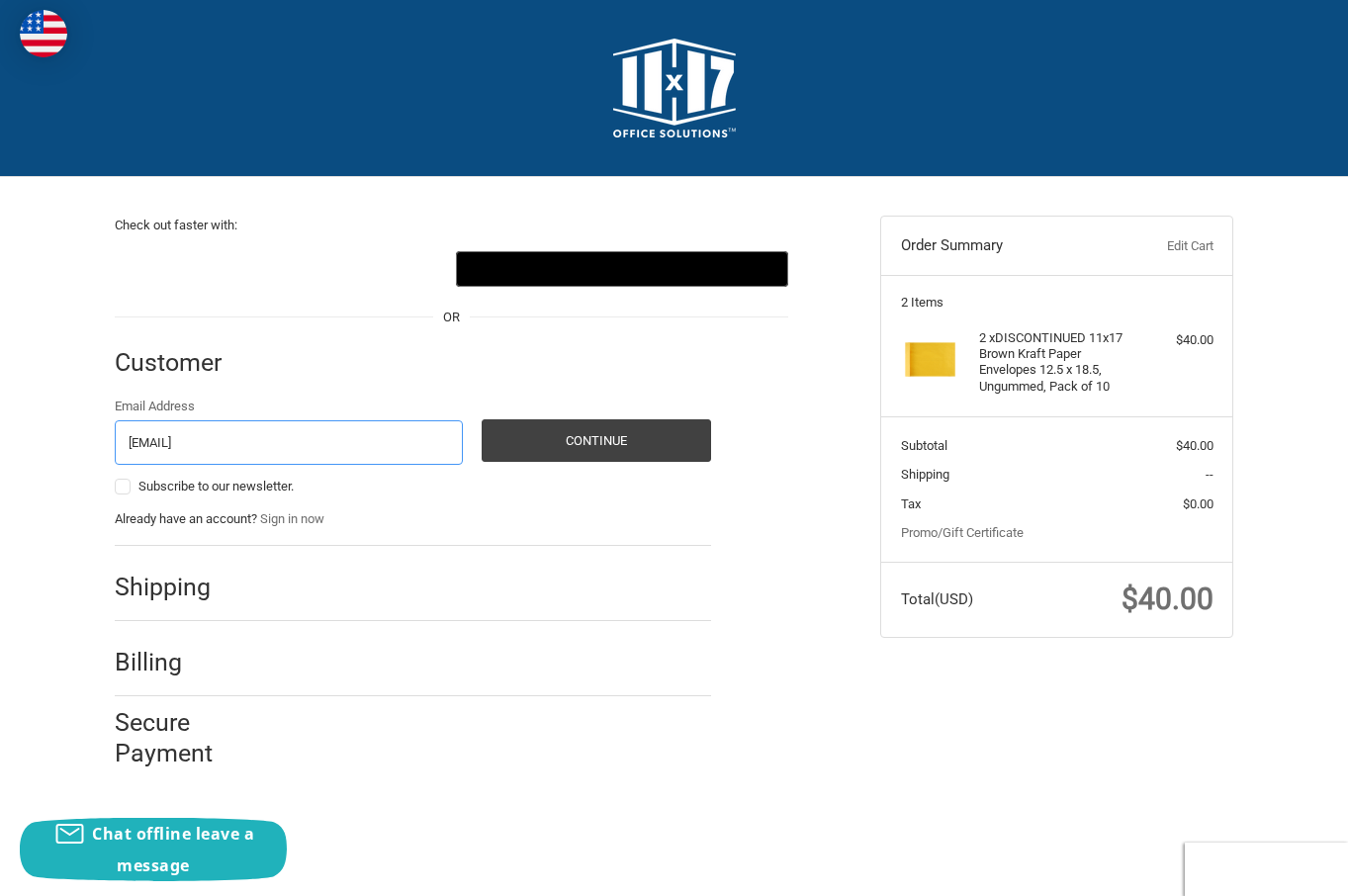 drag, startPoint x: 265, startPoint y: 439, endPoint x: -3, endPoint y: 439, distance: 268 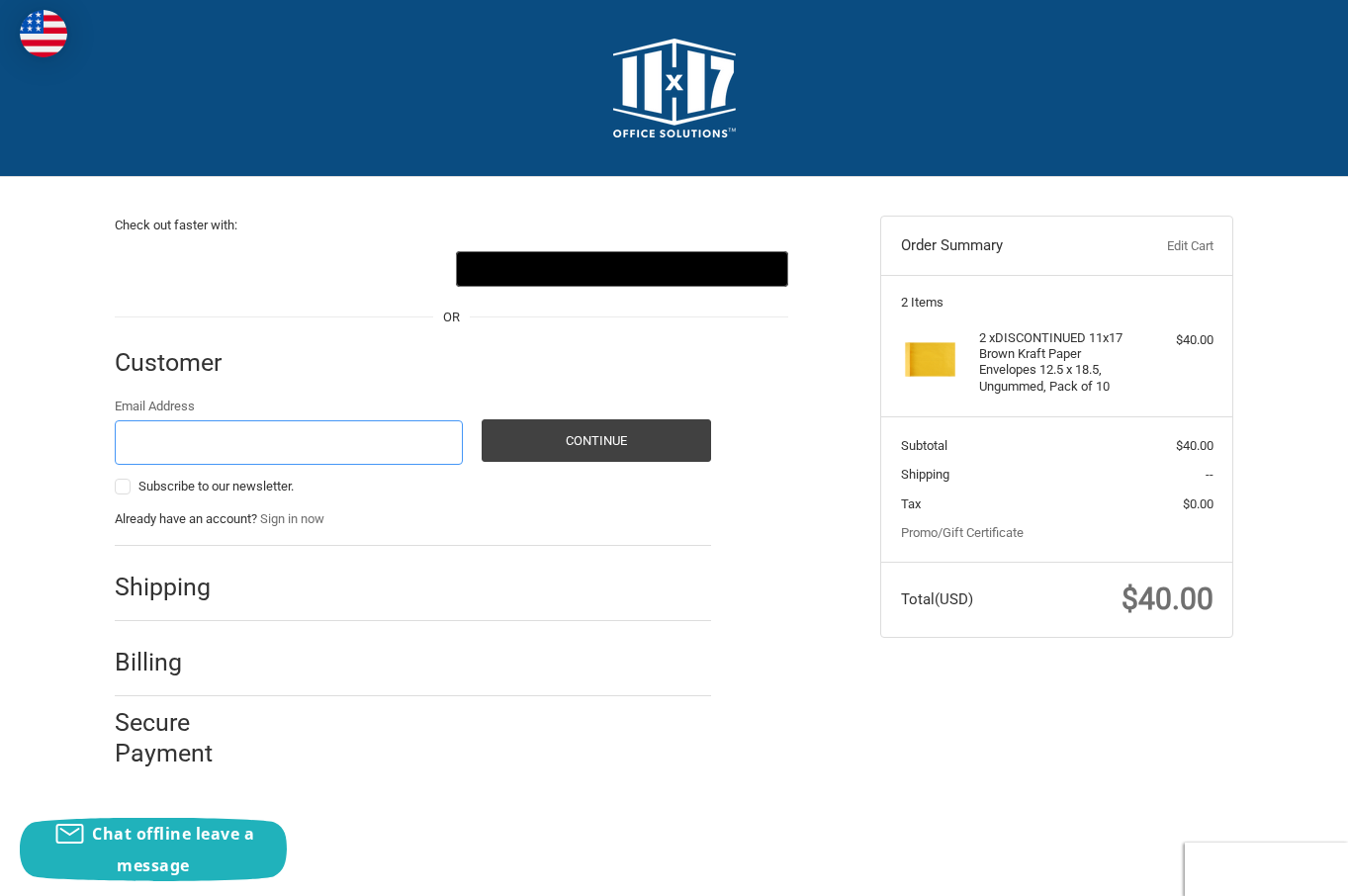 type 